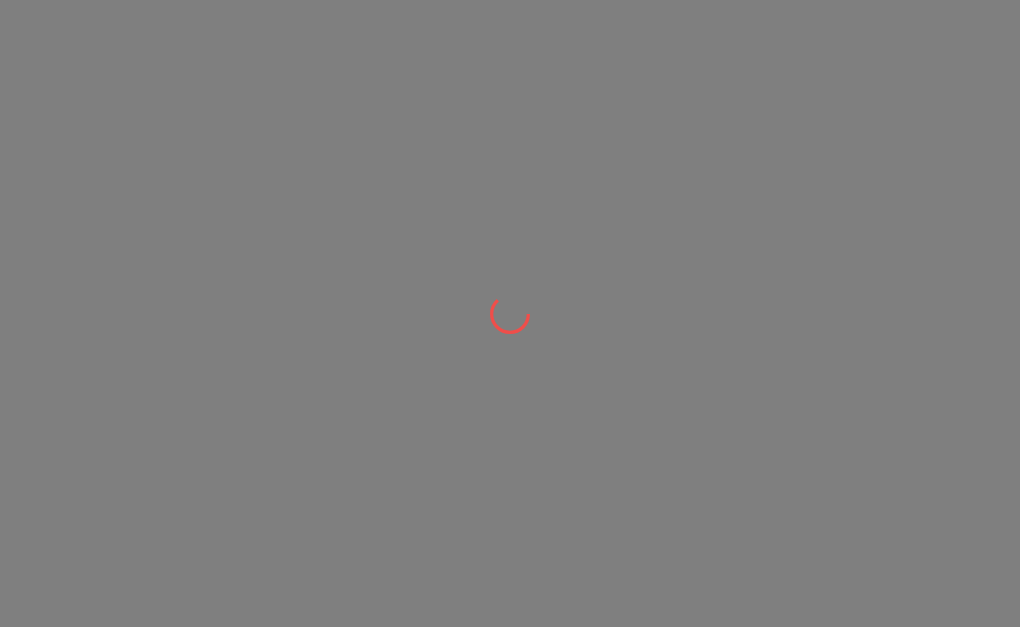 scroll, scrollTop: 0, scrollLeft: 0, axis: both 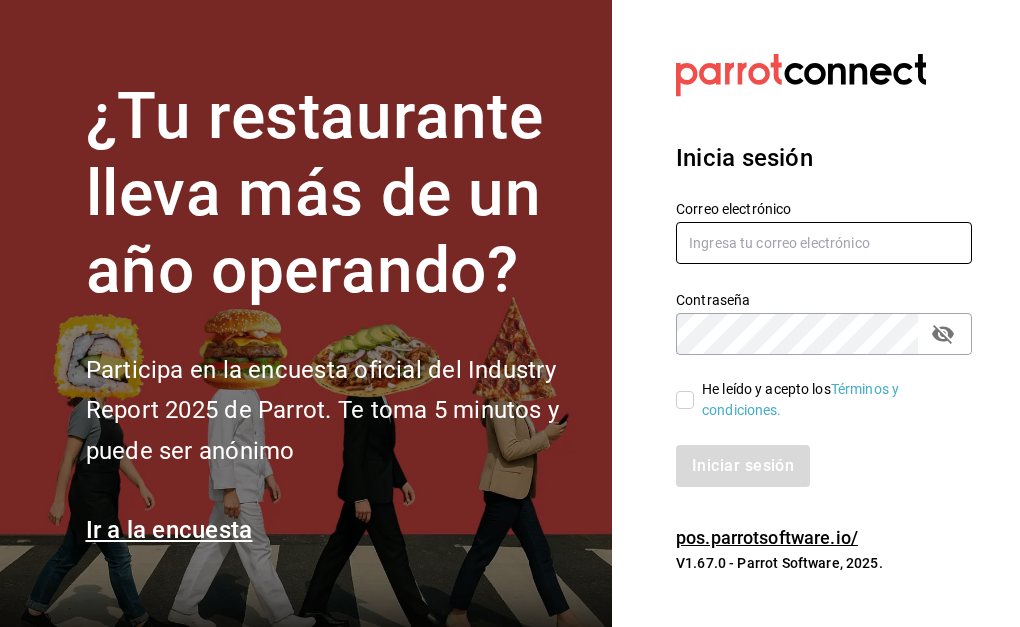 type on "[USERNAME]@[DOMAIN].com" 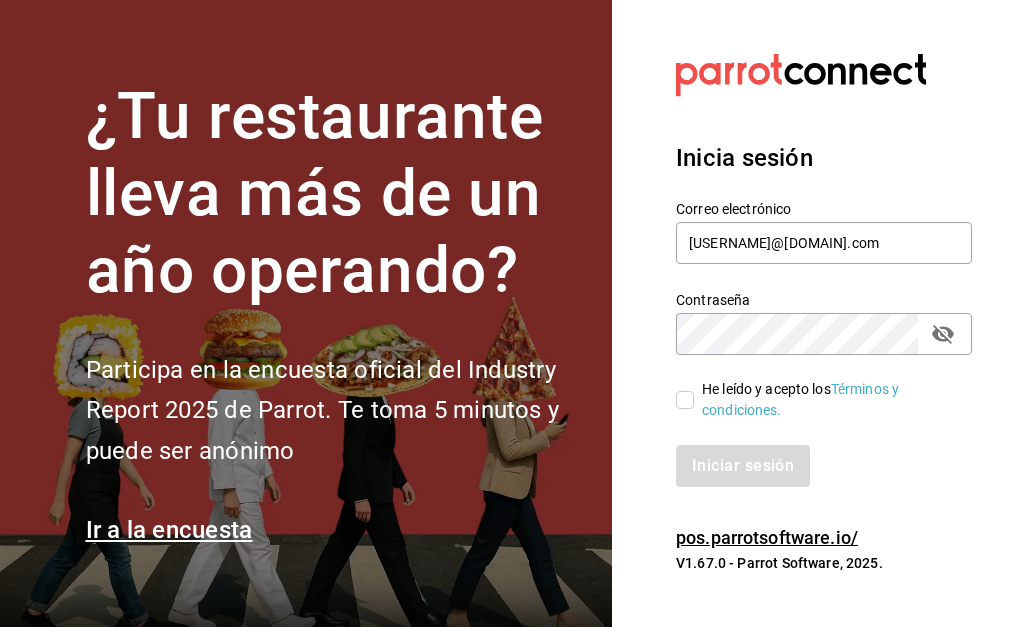 click on "He leído y acepto los  Términos y condiciones." at bounding box center [816, 400] 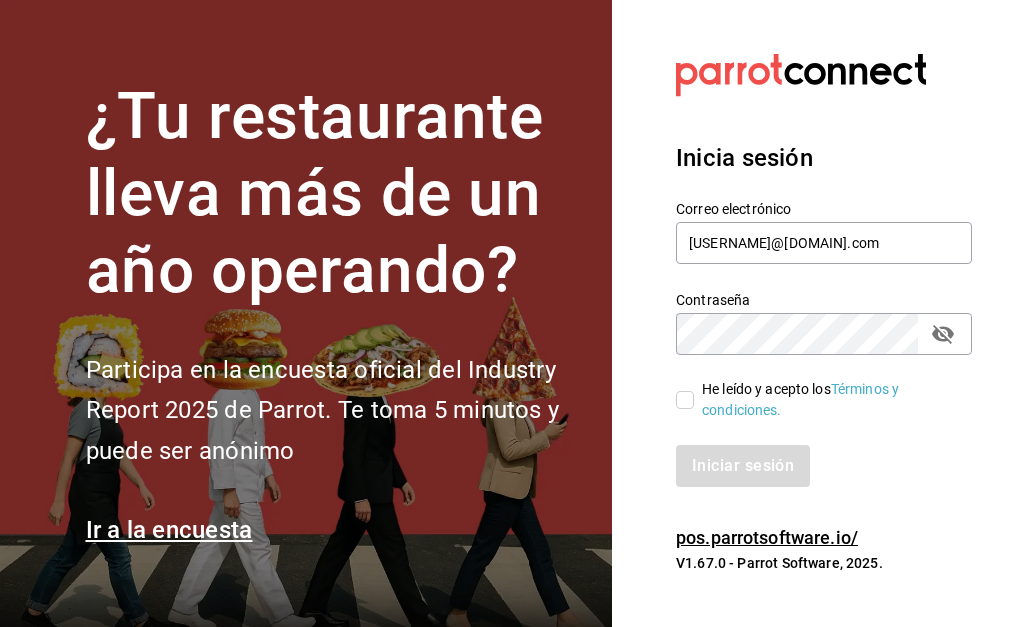 checkbox on "true" 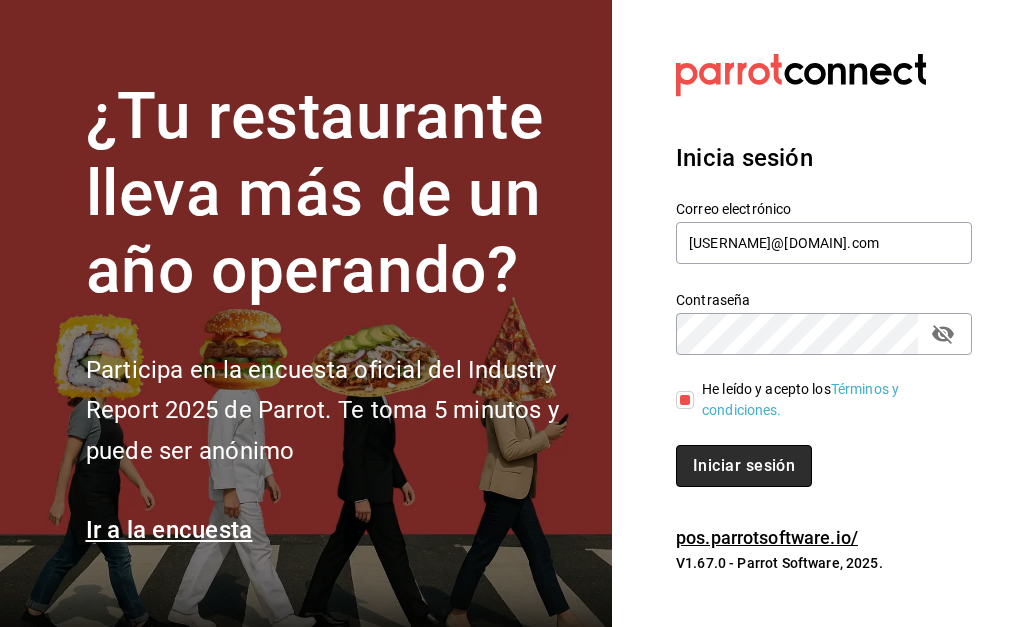 click on "Iniciar sesión" at bounding box center (744, 466) 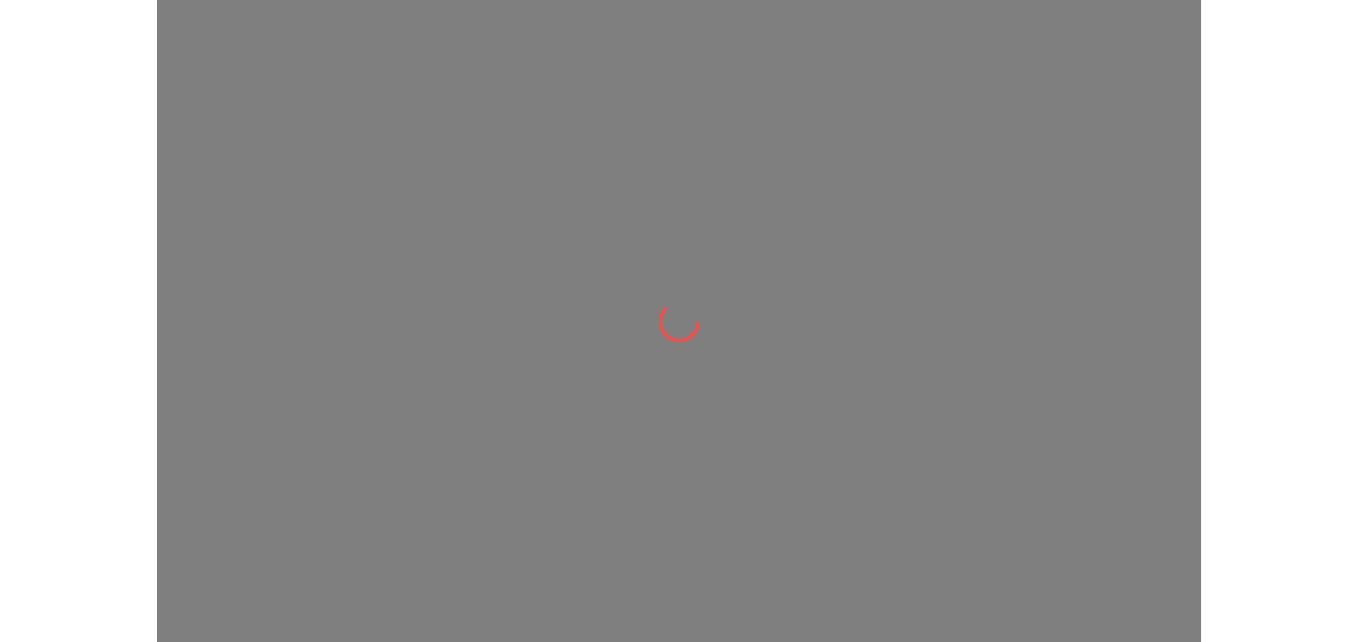 scroll, scrollTop: 0, scrollLeft: 0, axis: both 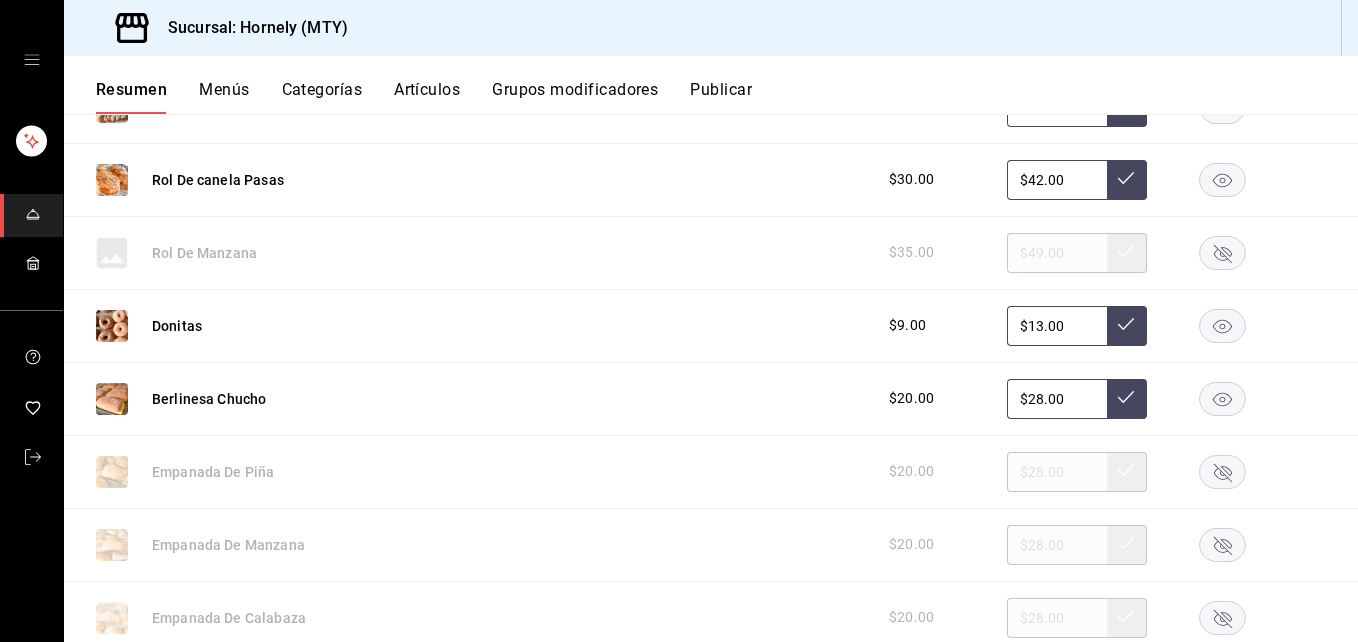 click 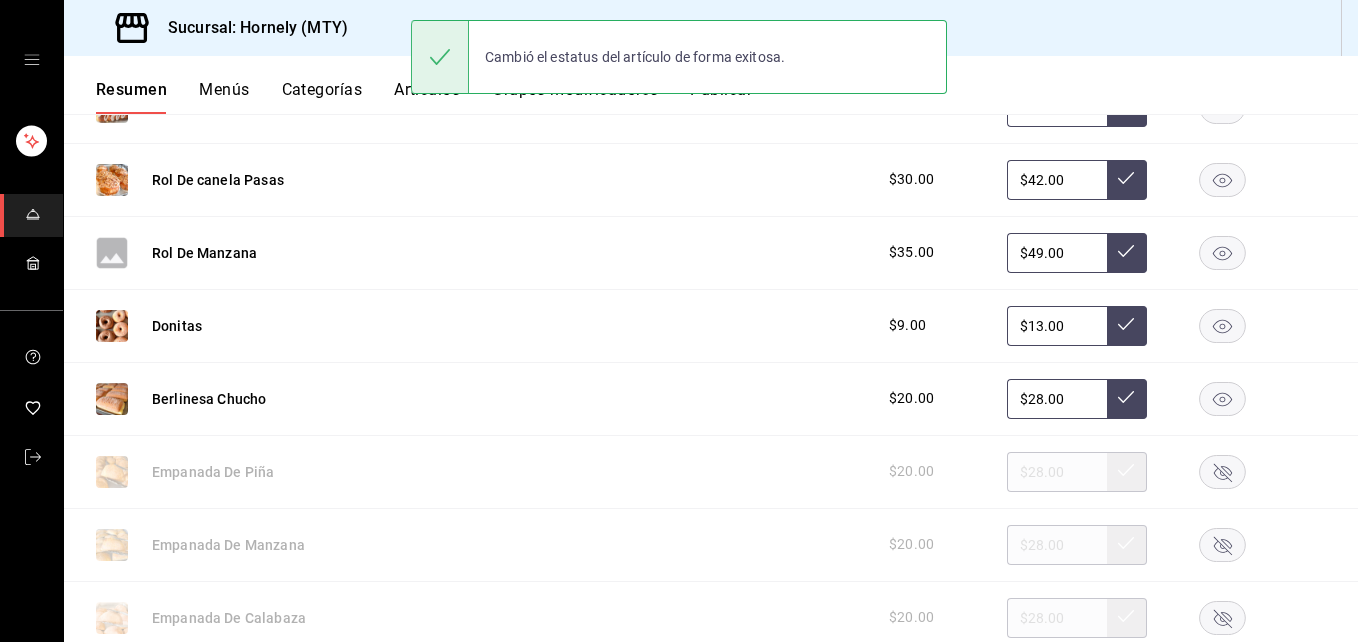 click 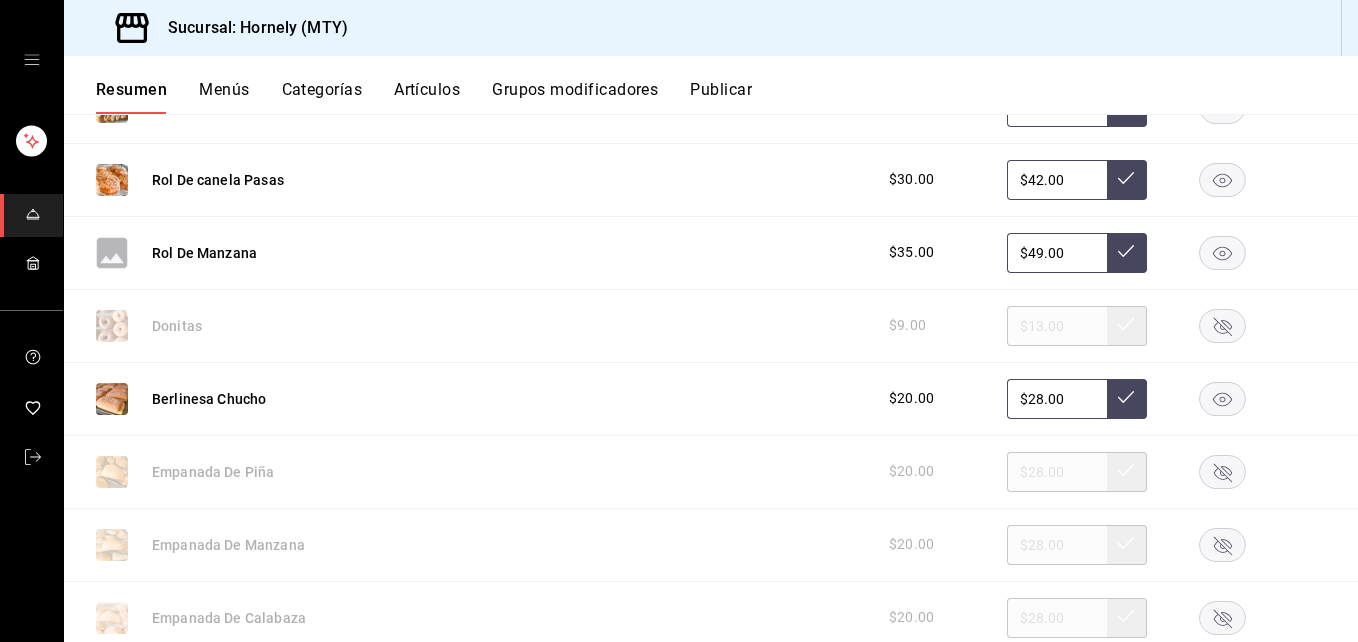 scroll, scrollTop: 900, scrollLeft: 0, axis: vertical 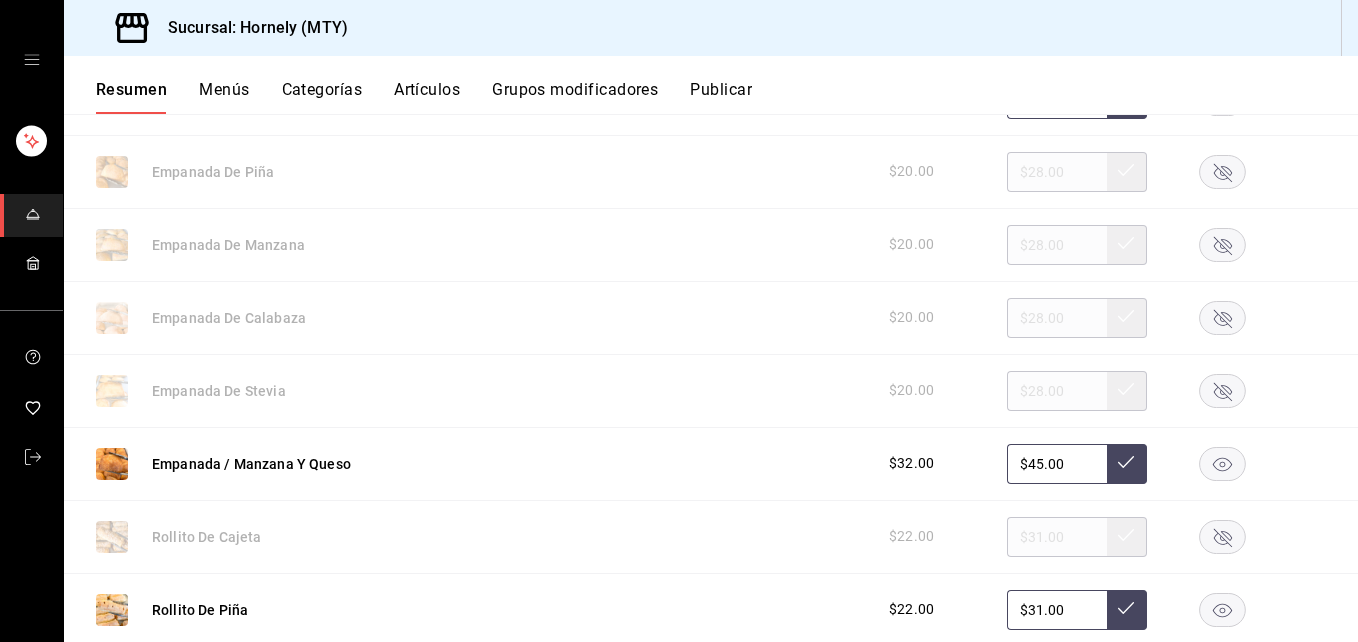 click 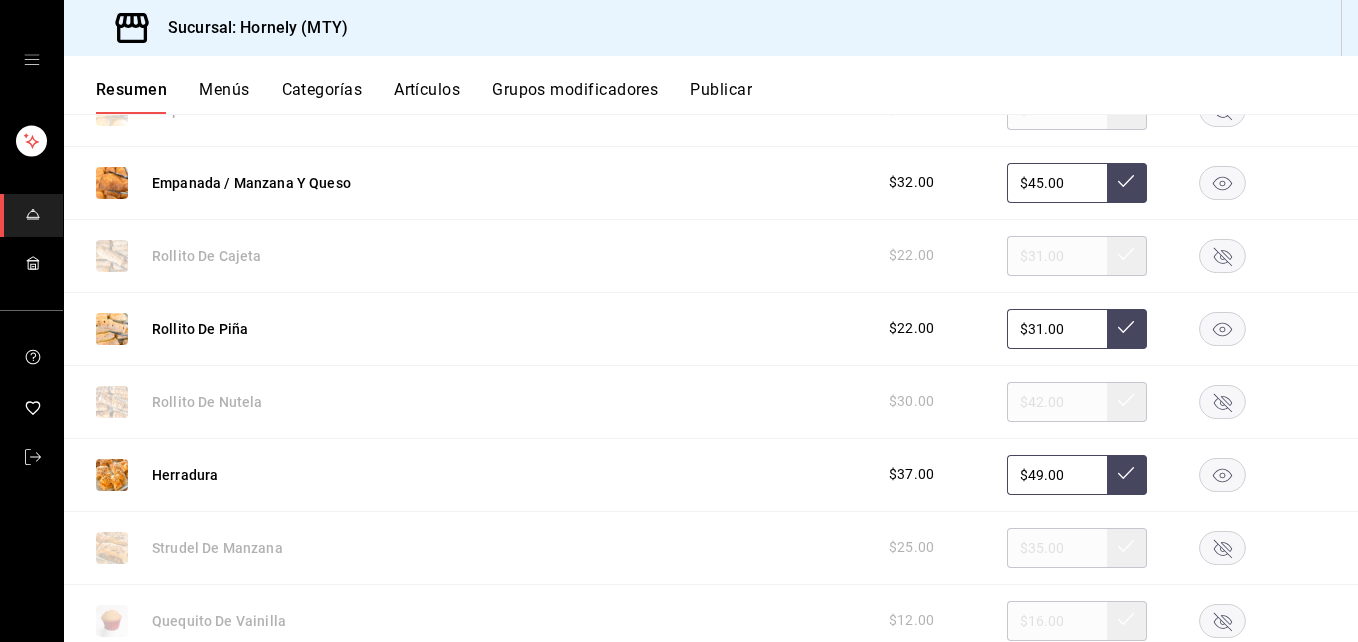 scroll, scrollTop: 1200, scrollLeft: 0, axis: vertical 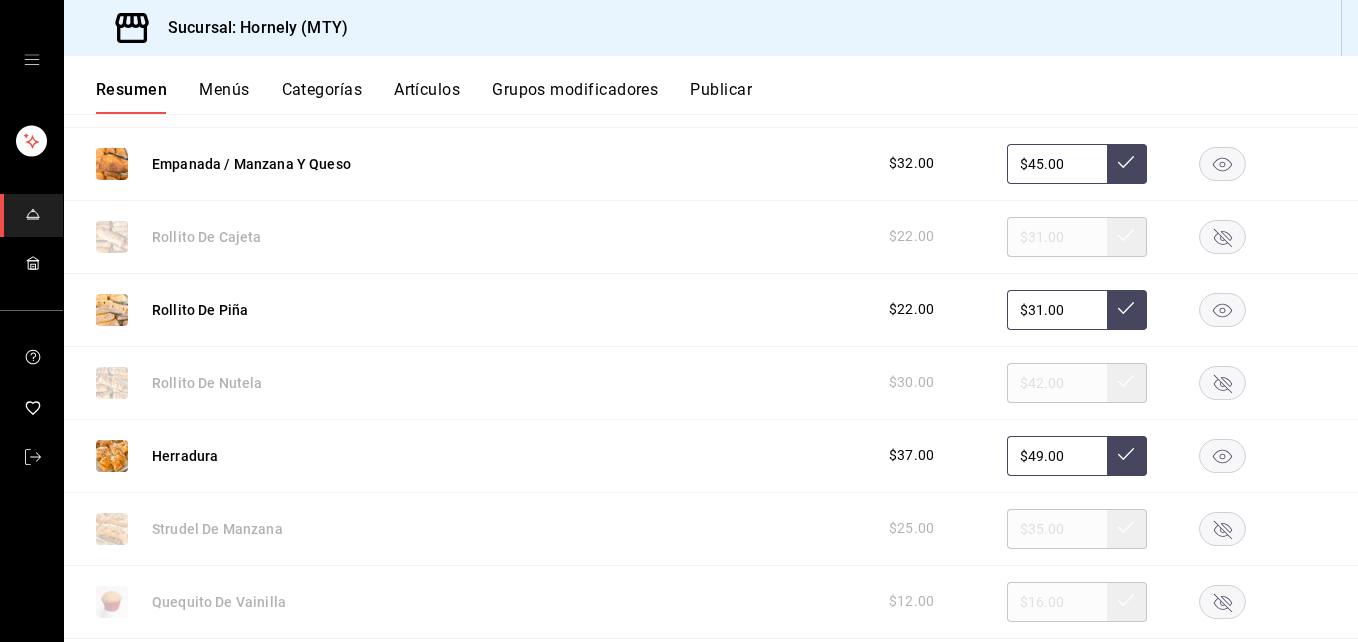 click 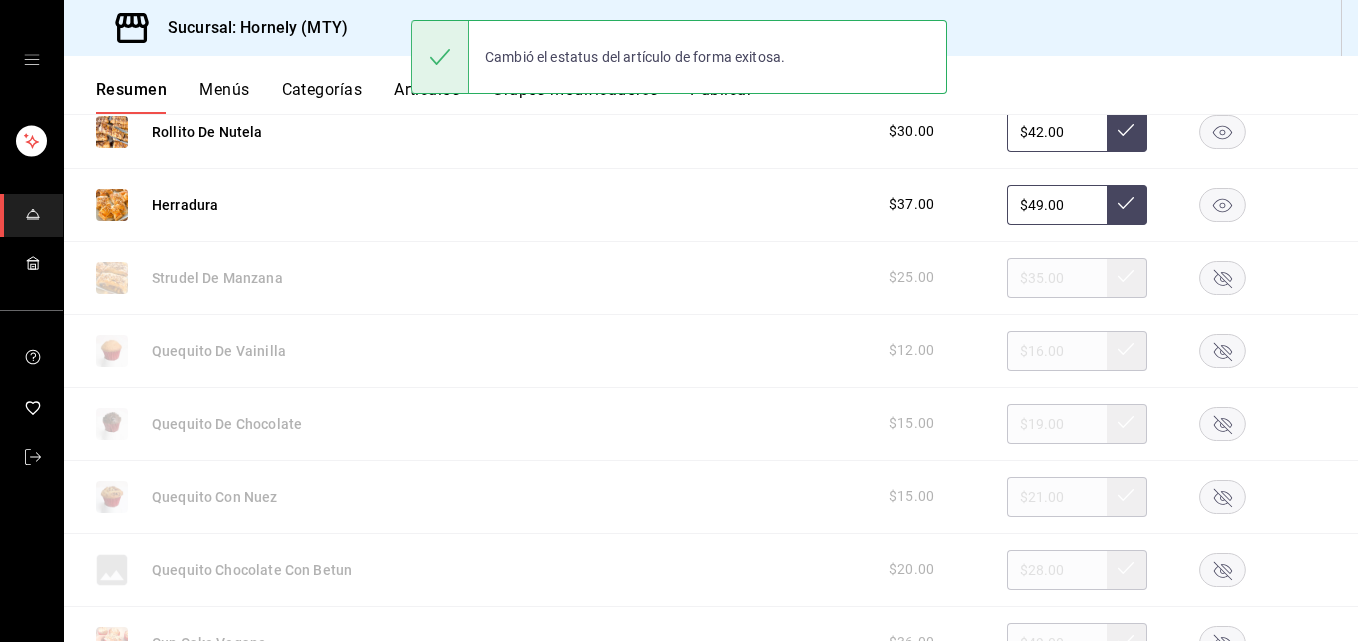 scroll, scrollTop: 1500, scrollLeft: 0, axis: vertical 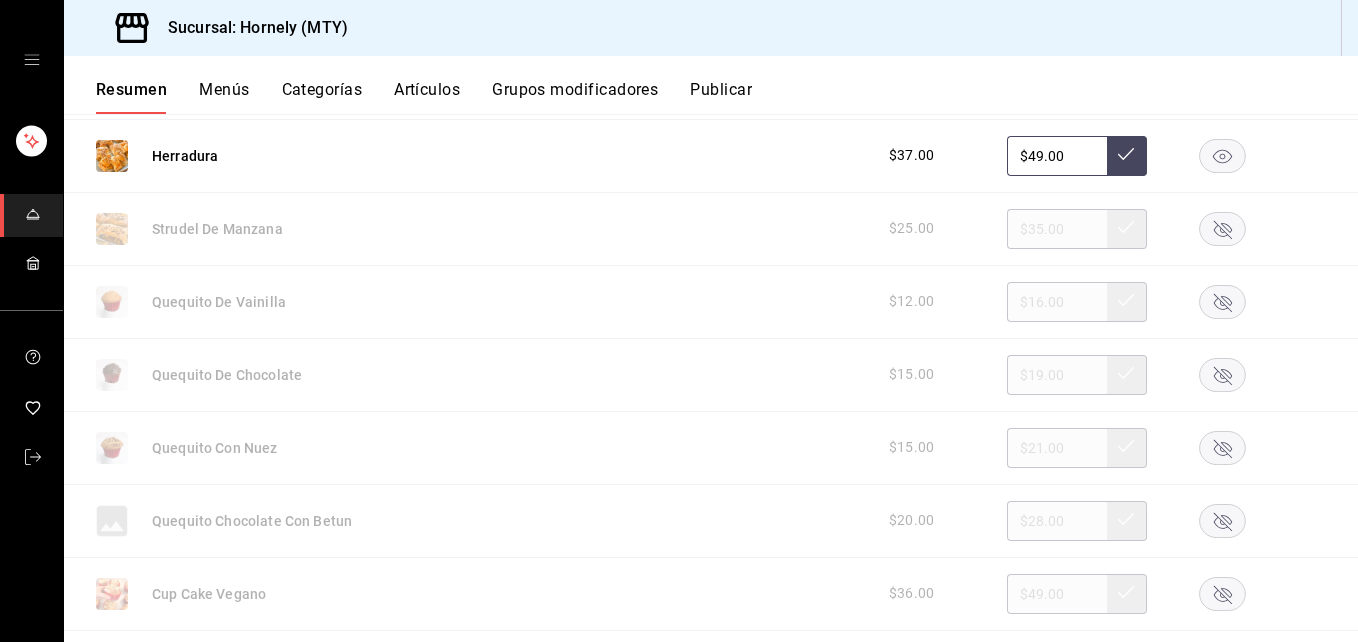 click 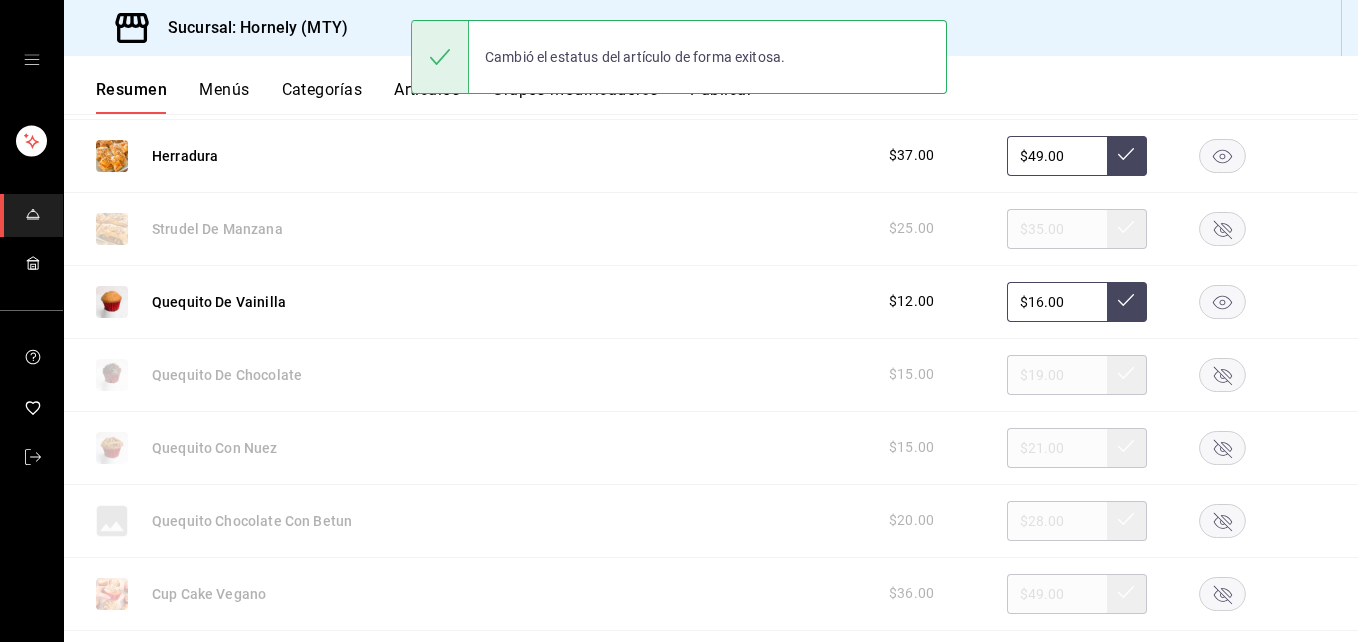 click 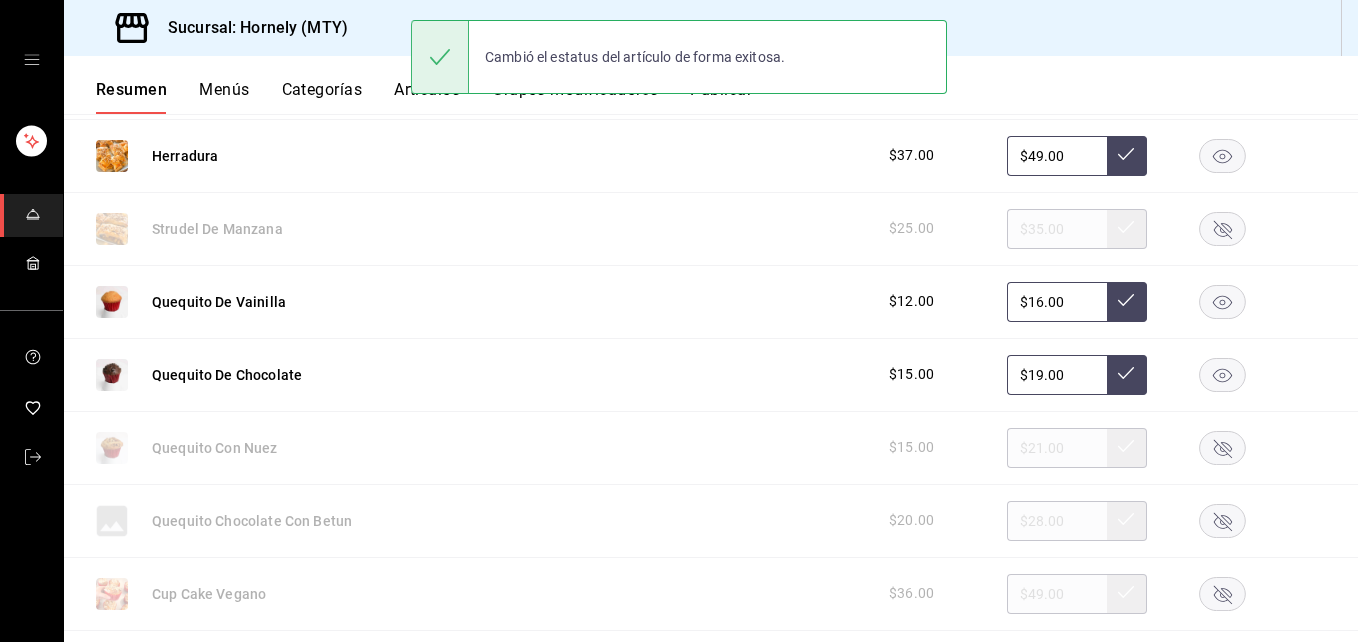 click 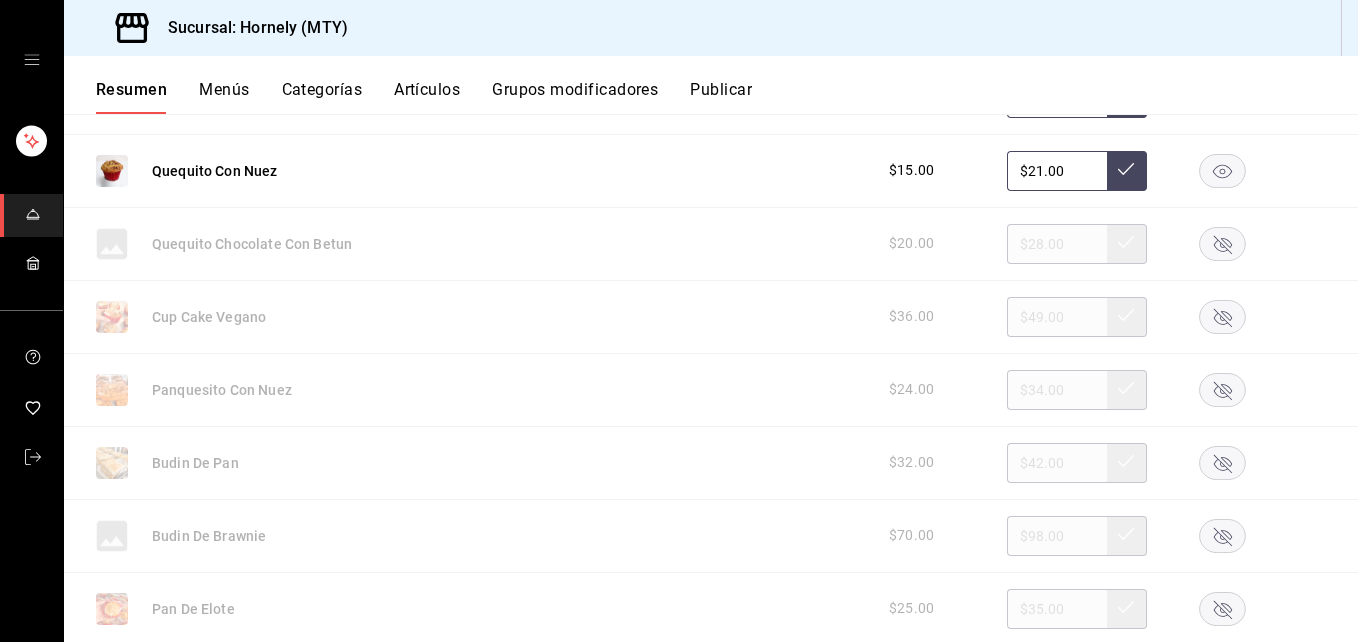 scroll, scrollTop: 1800, scrollLeft: 0, axis: vertical 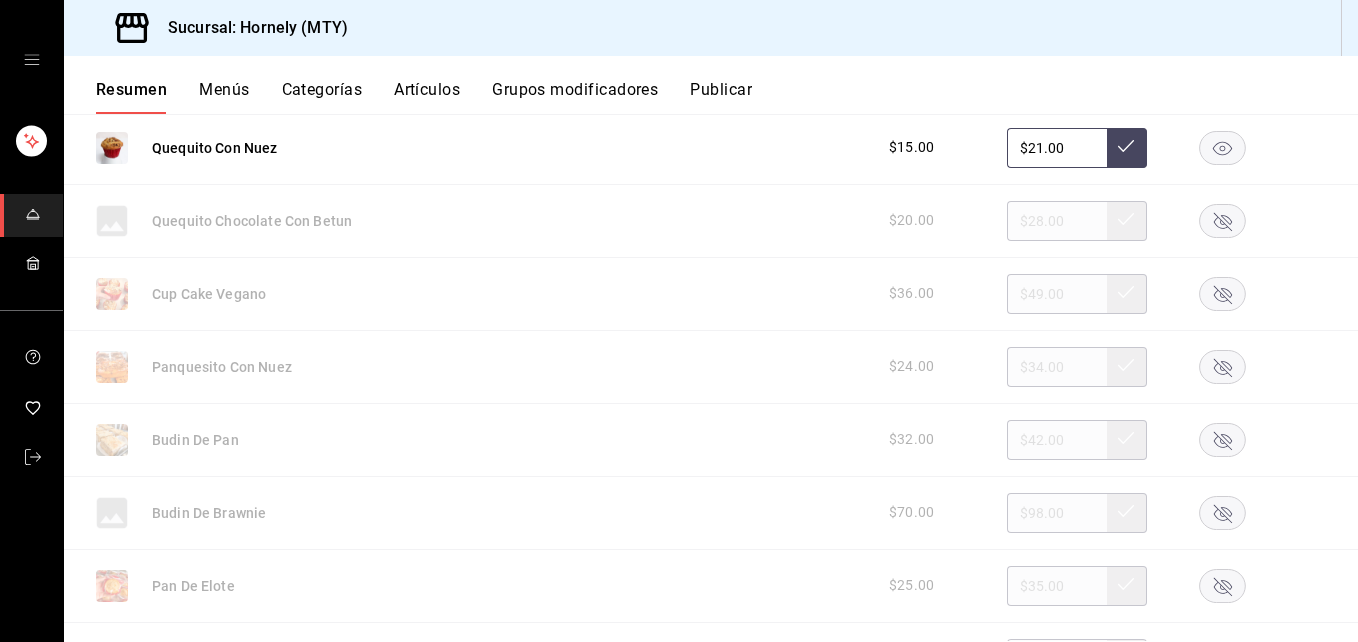click 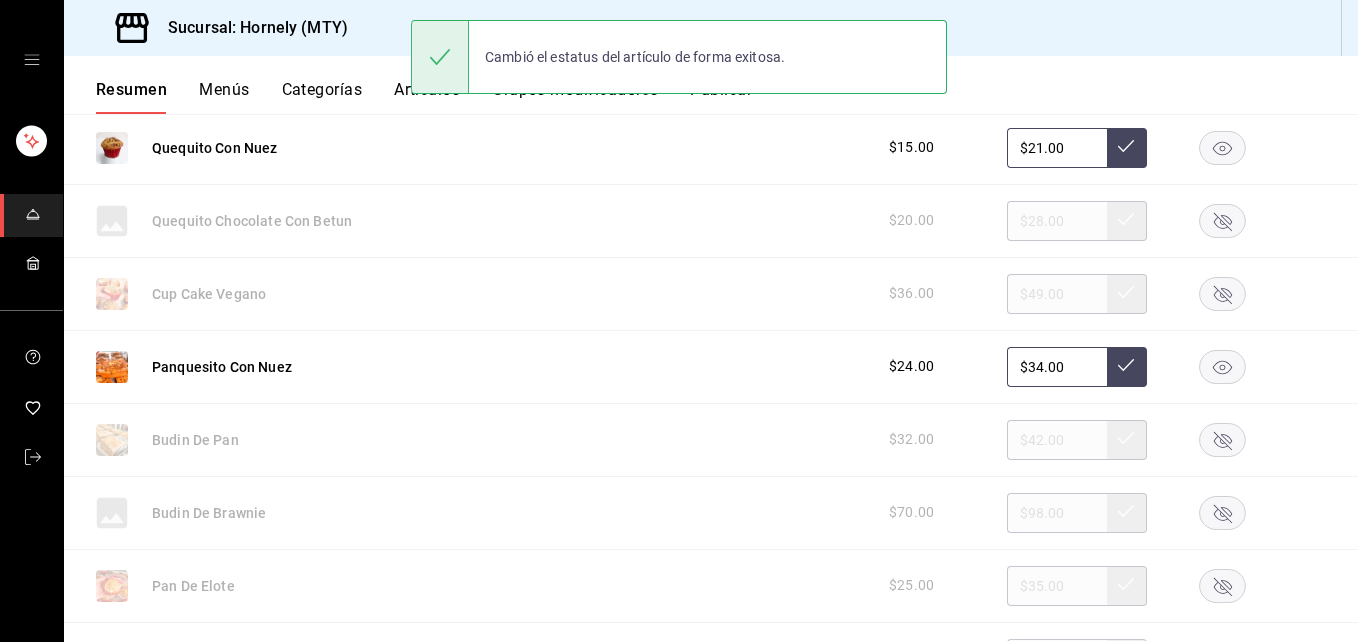 scroll, scrollTop: 2100, scrollLeft: 0, axis: vertical 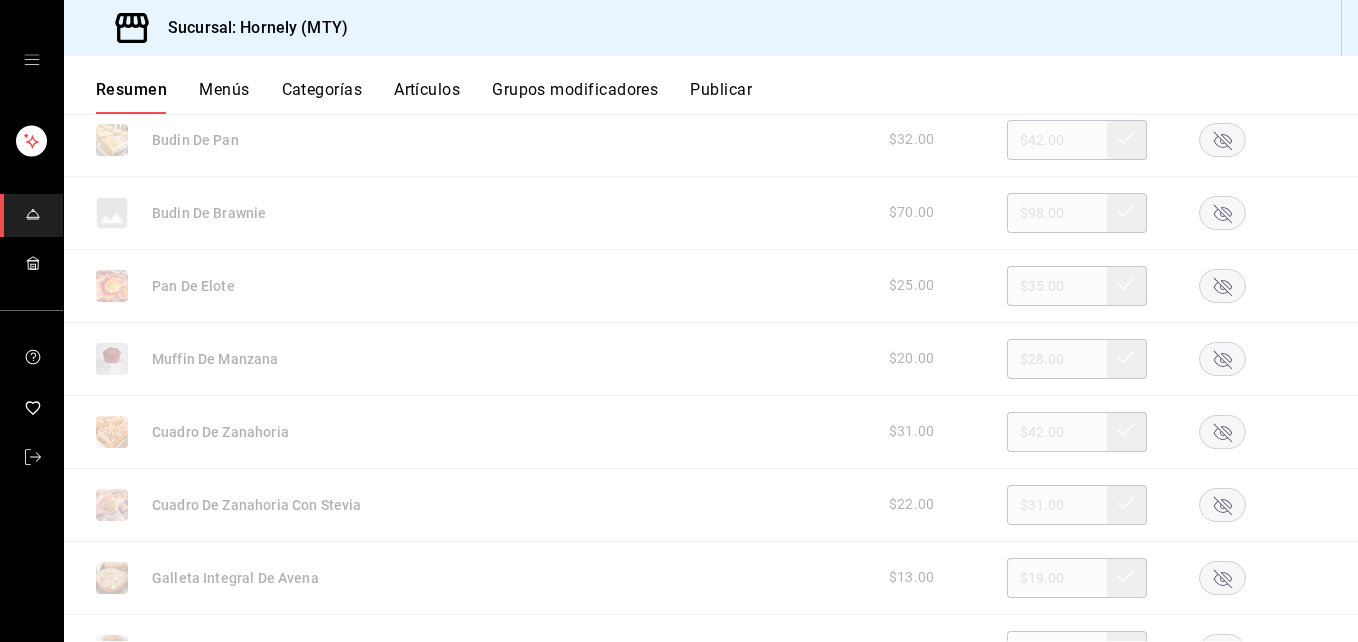 click 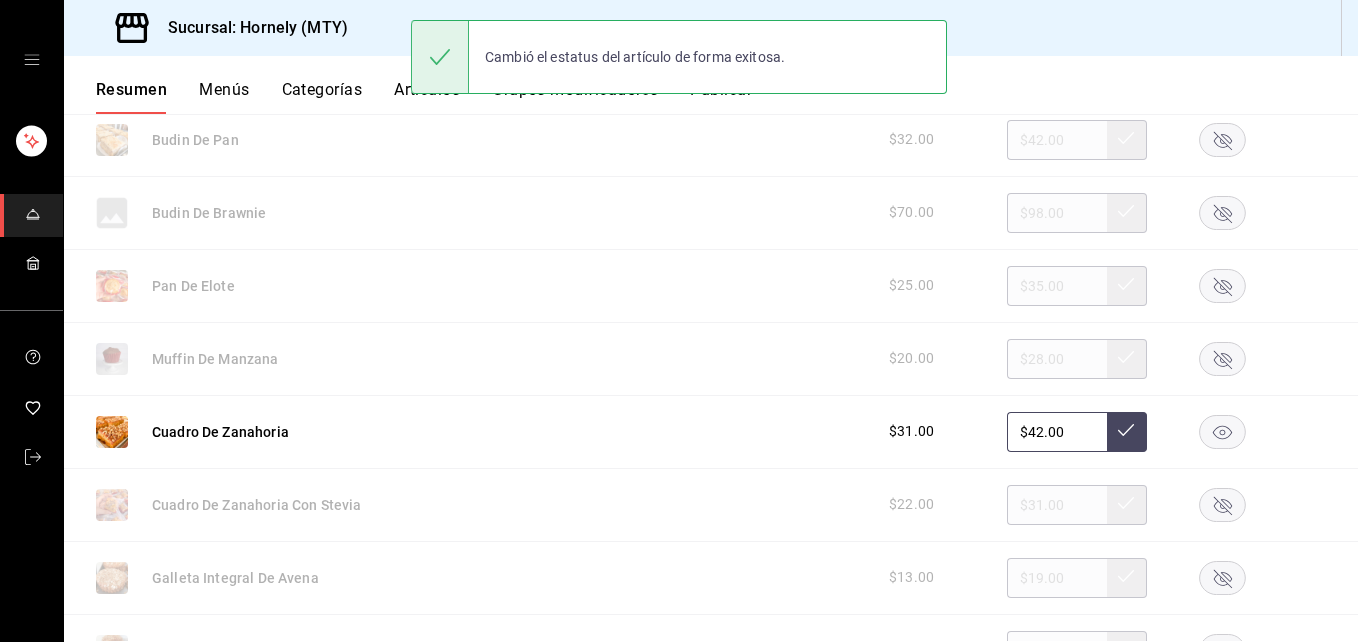 scroll, scrollTop: 2400, scrollLeft: 0, axis: vertical 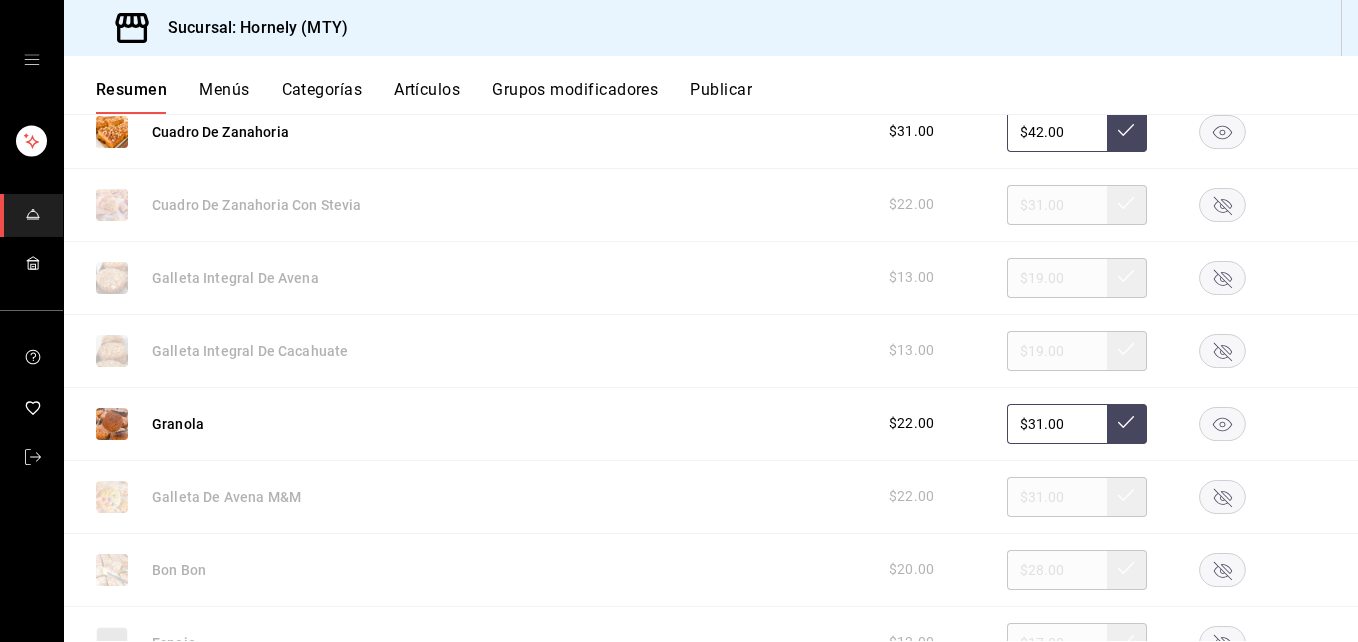 click 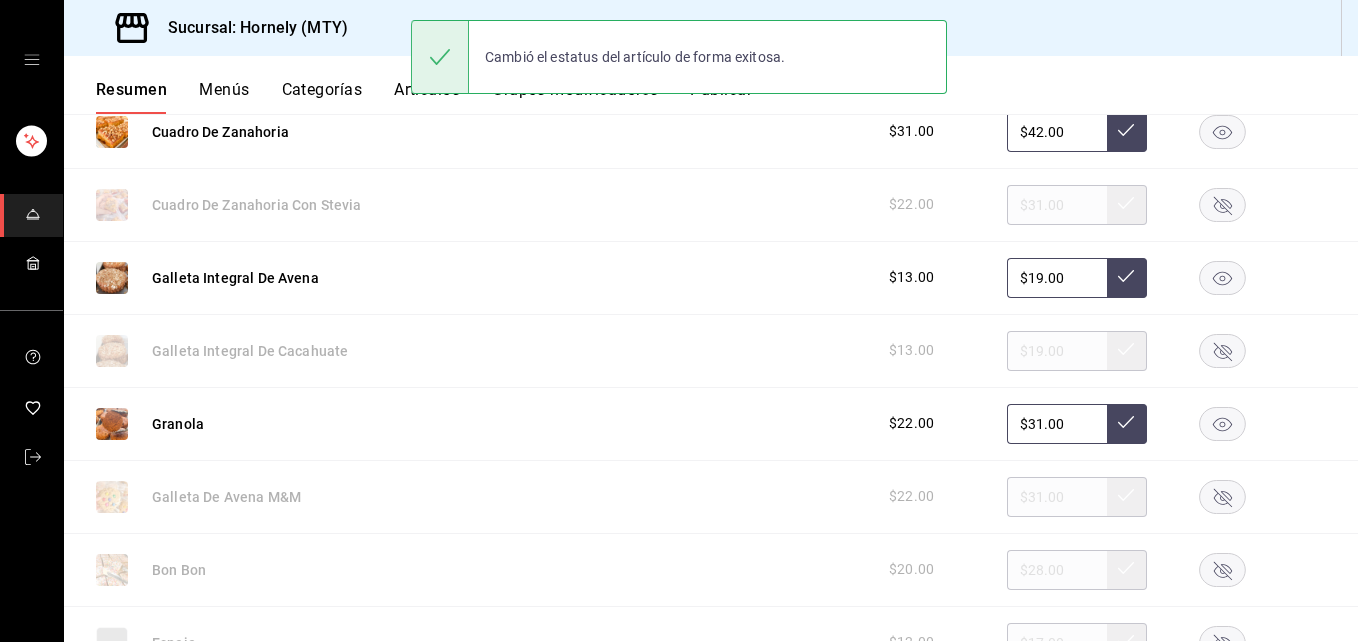 click 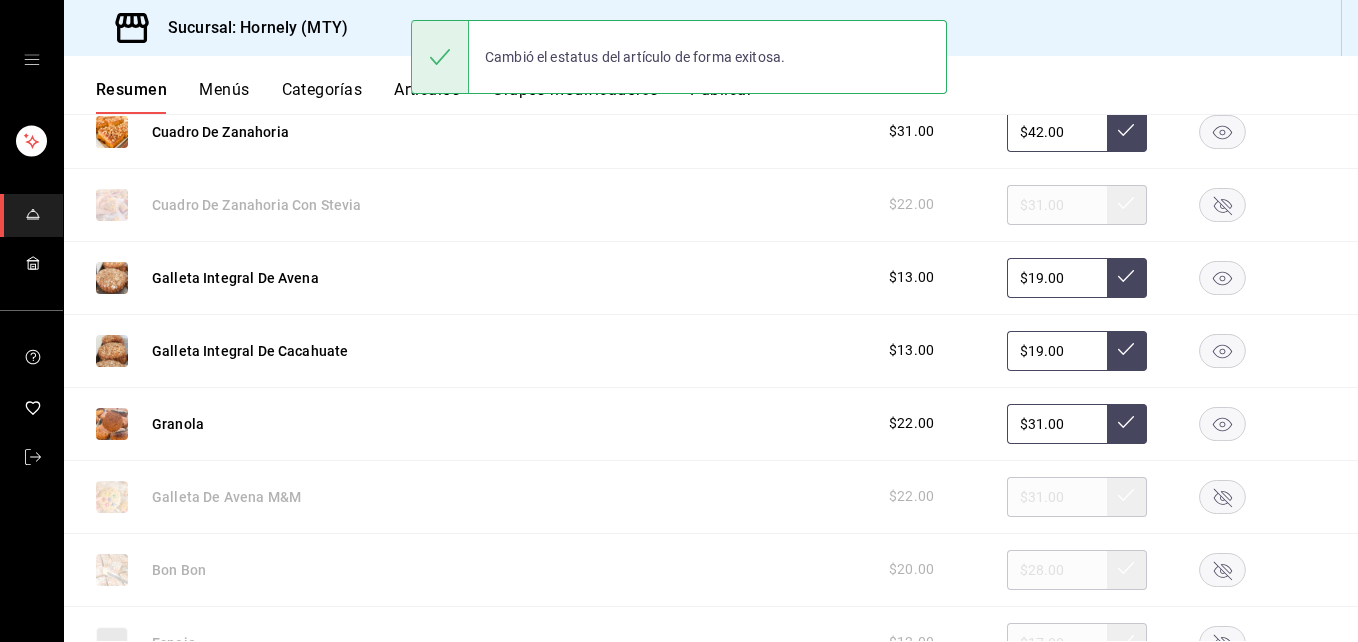 scroll, scrollTop: 2700, scrollLeft: 0, axis: vertical 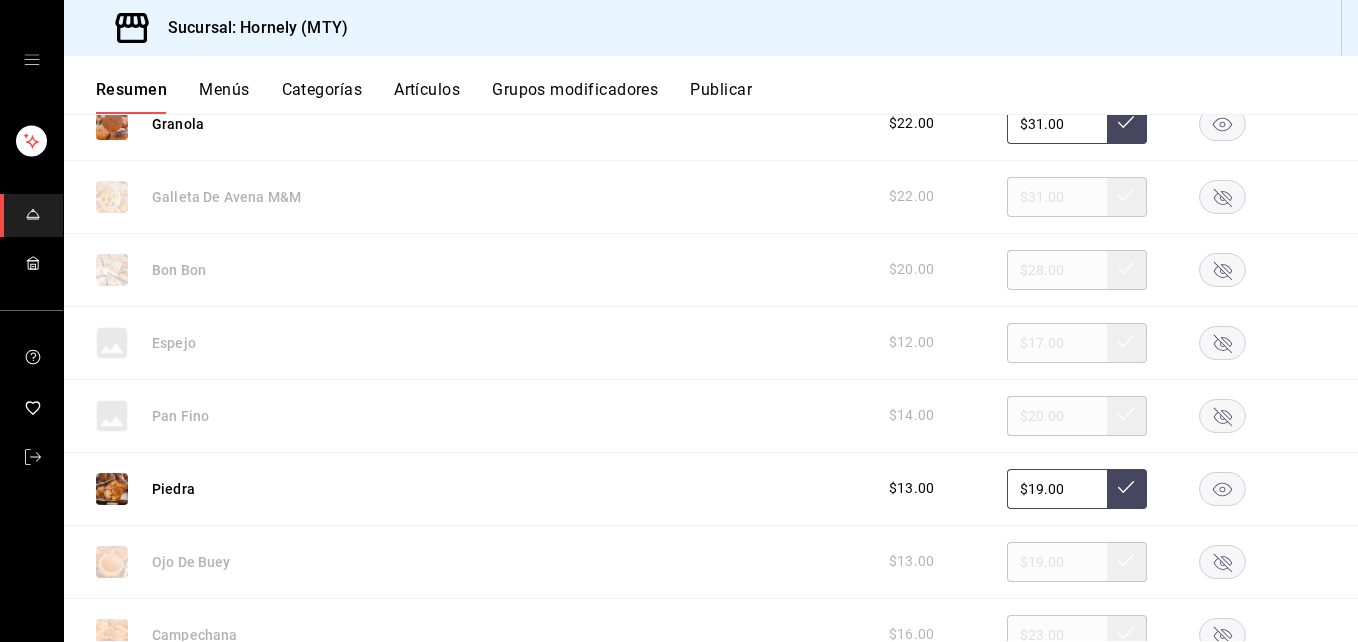 click 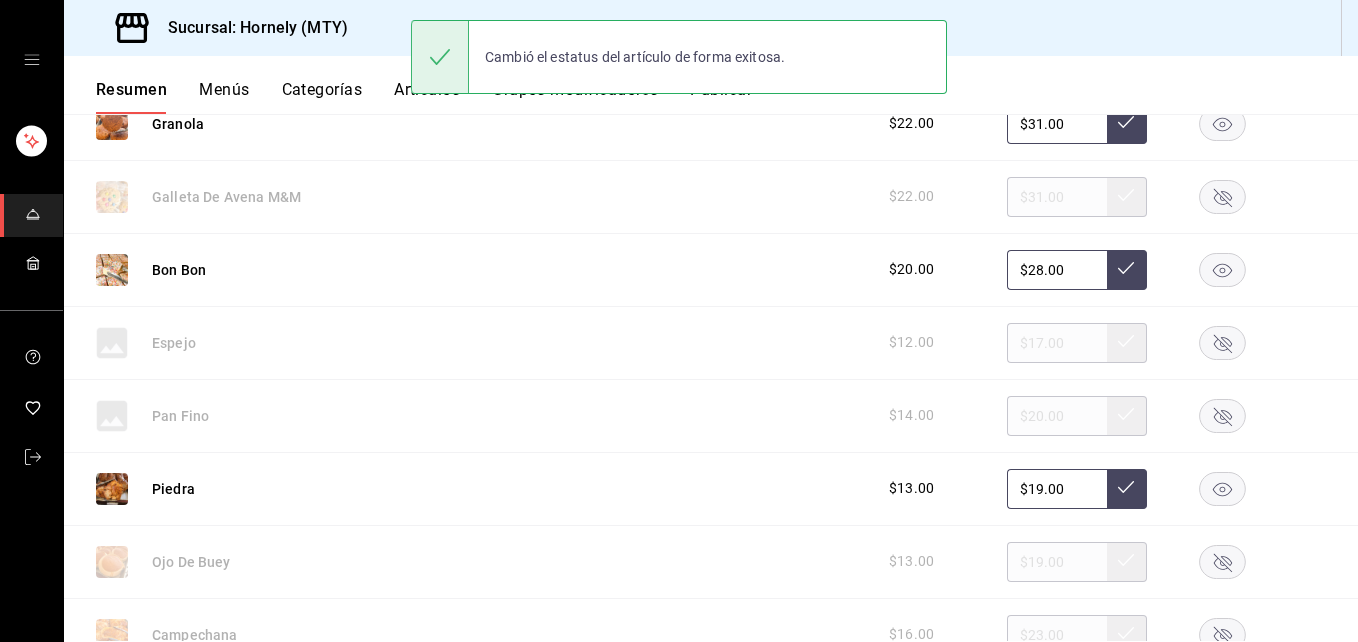 click 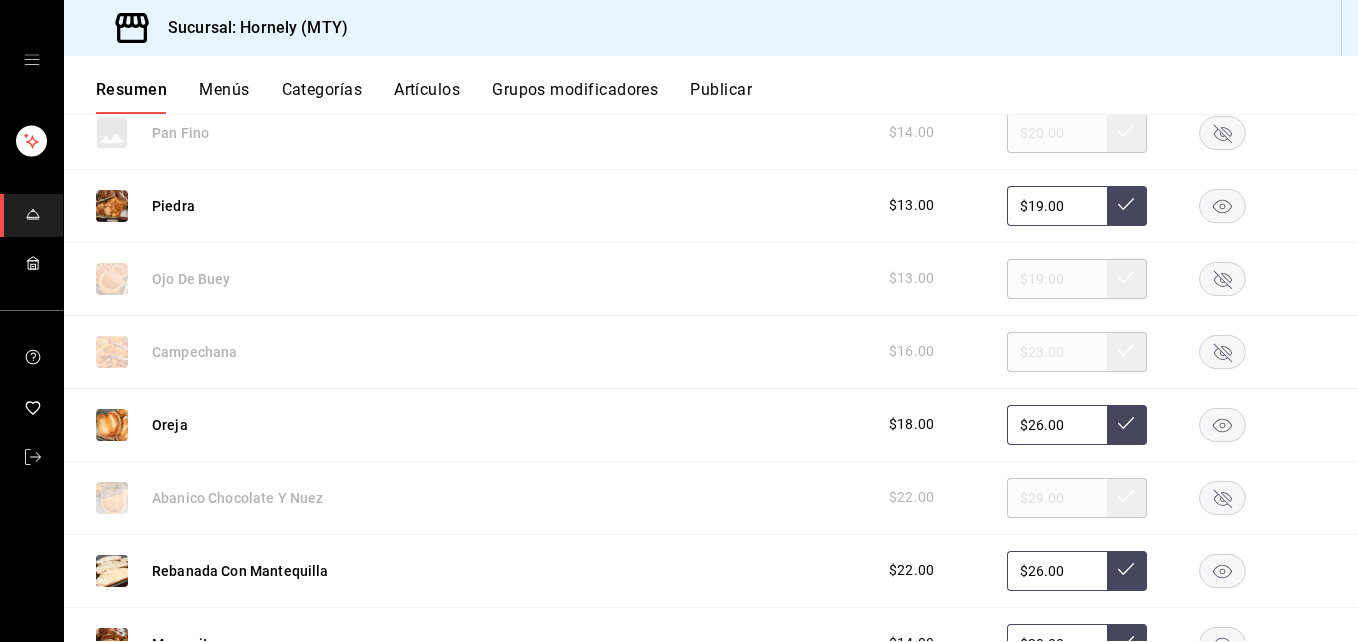 scroll, scrollTop: 3000, scrollLeft: 0, axis: vertical 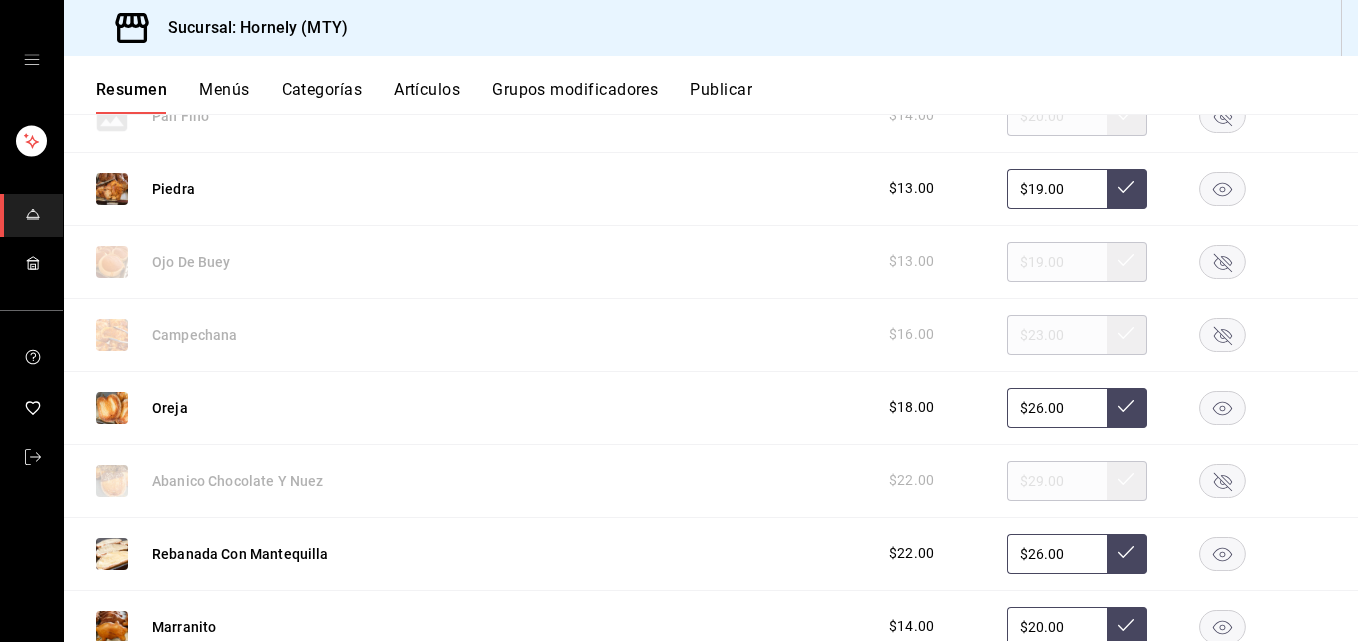 click 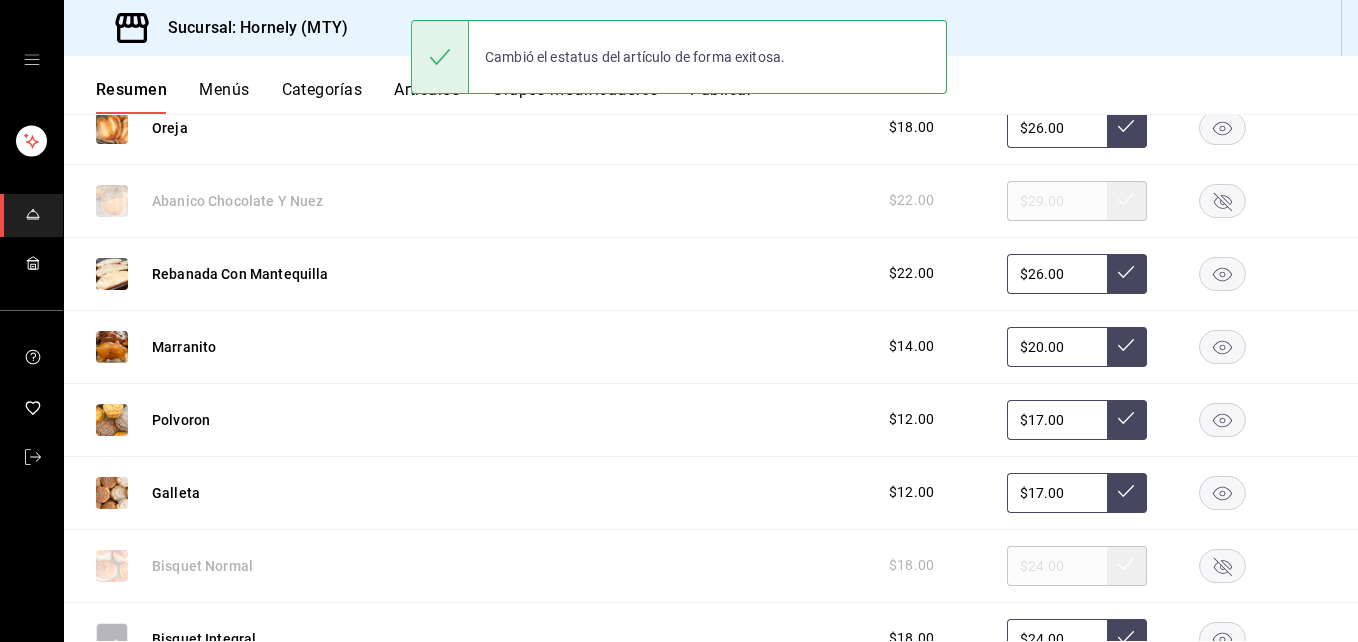 scroll, scrollTop: 3300, scrollLeft: 0, axis: vertical 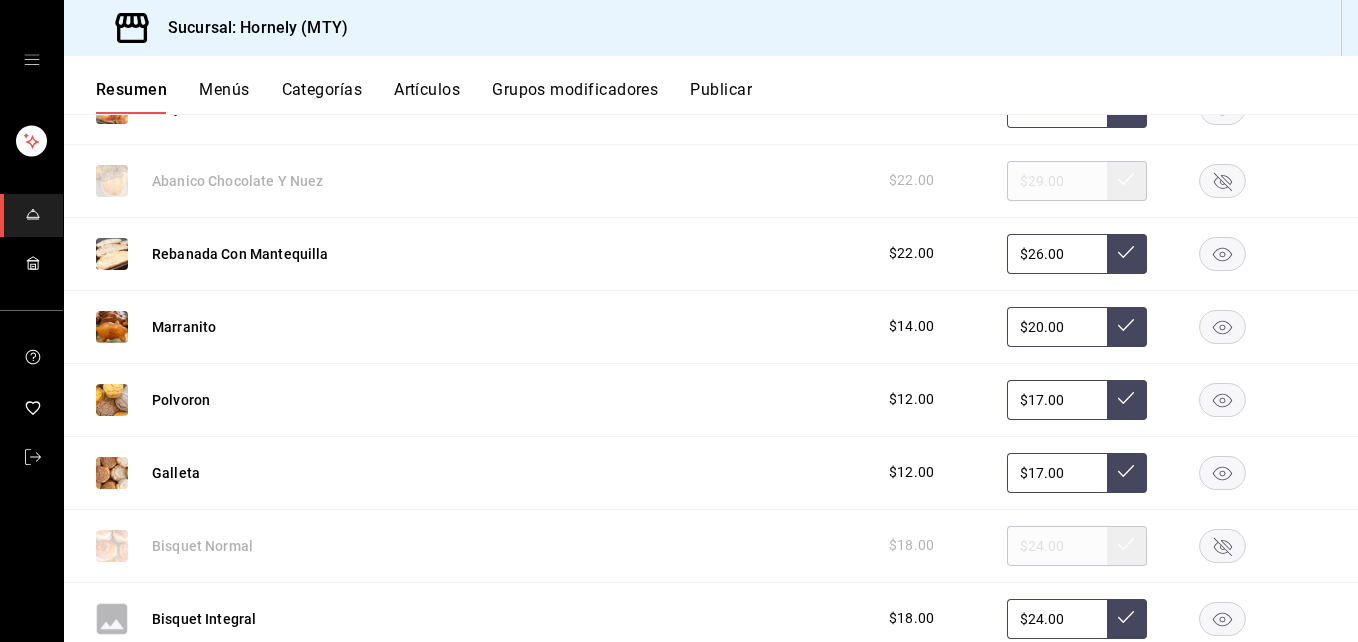 click 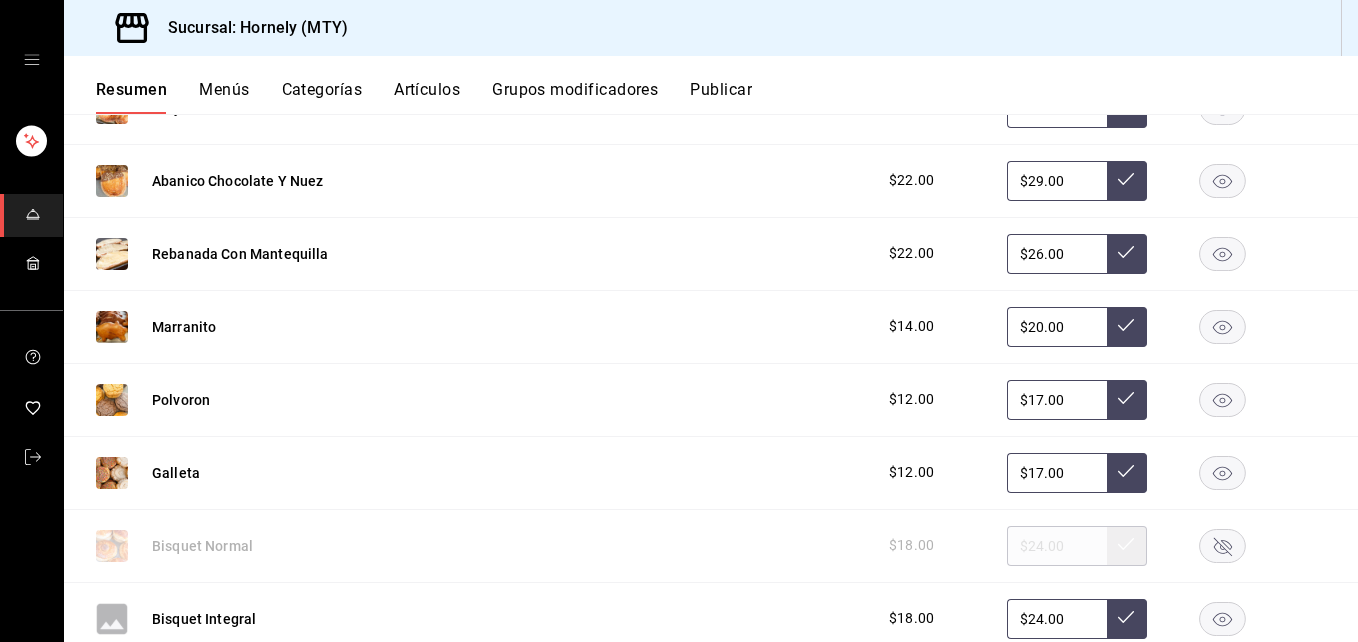 click 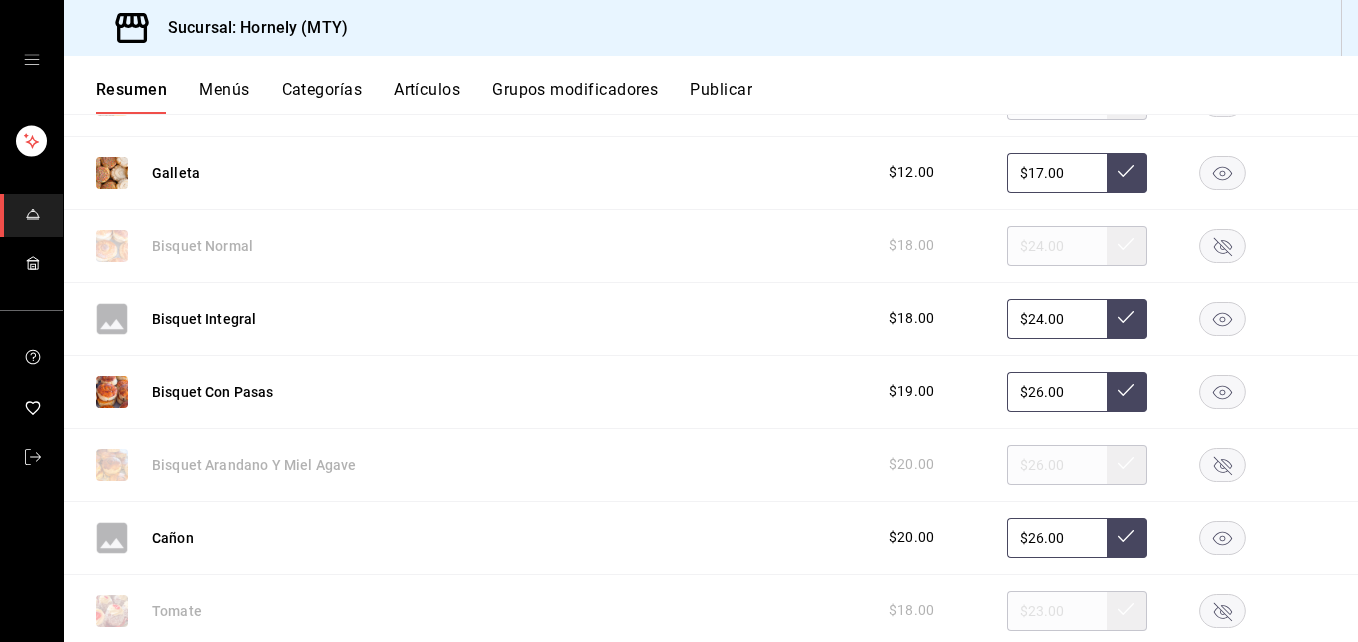 scroll, scrollTop: 3900, scrollLeft: 0, axis: vertical 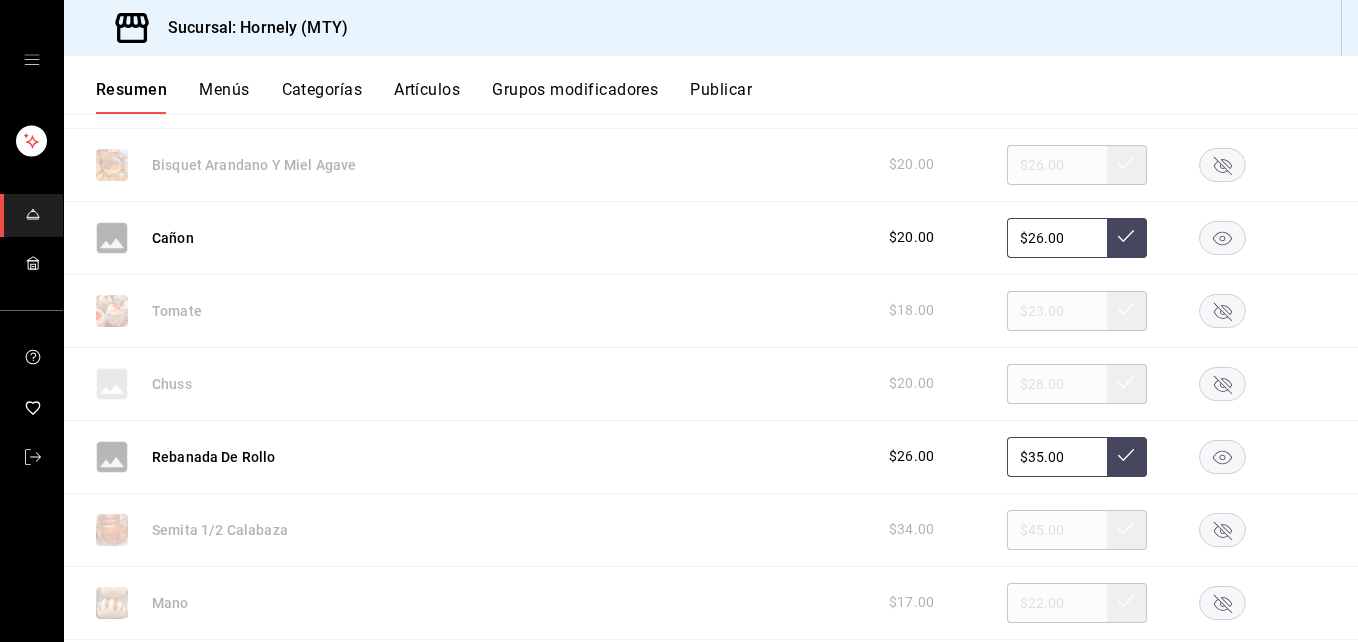 click 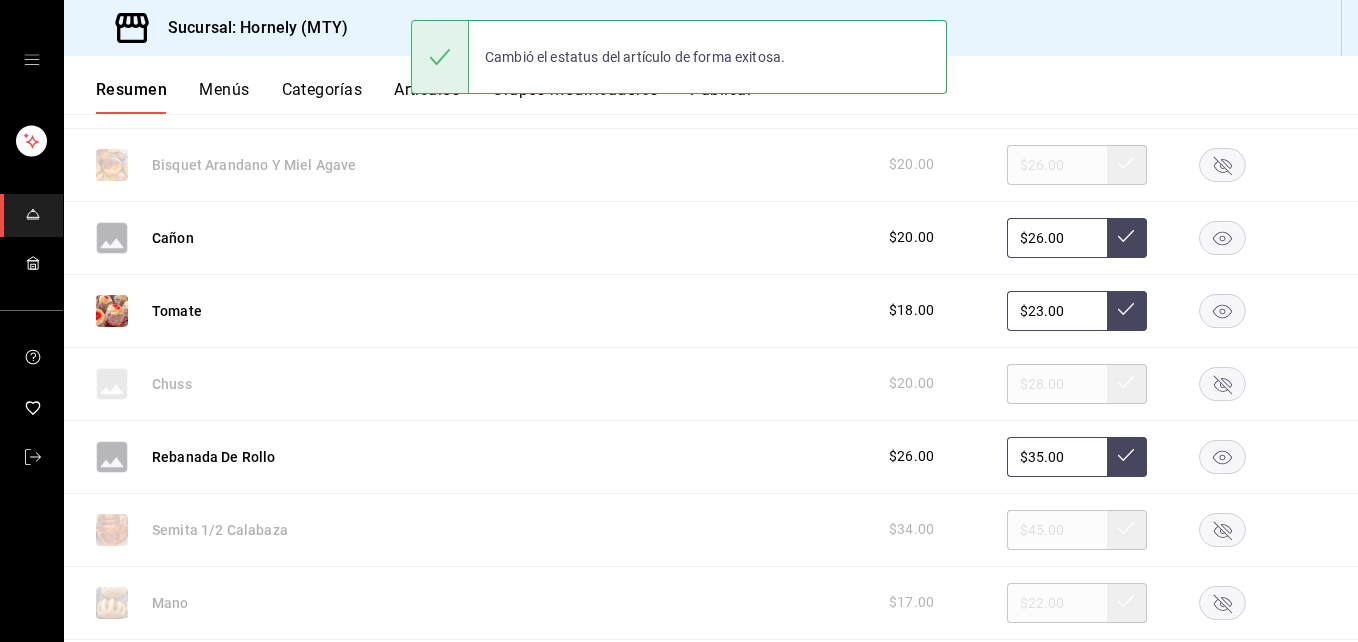 click 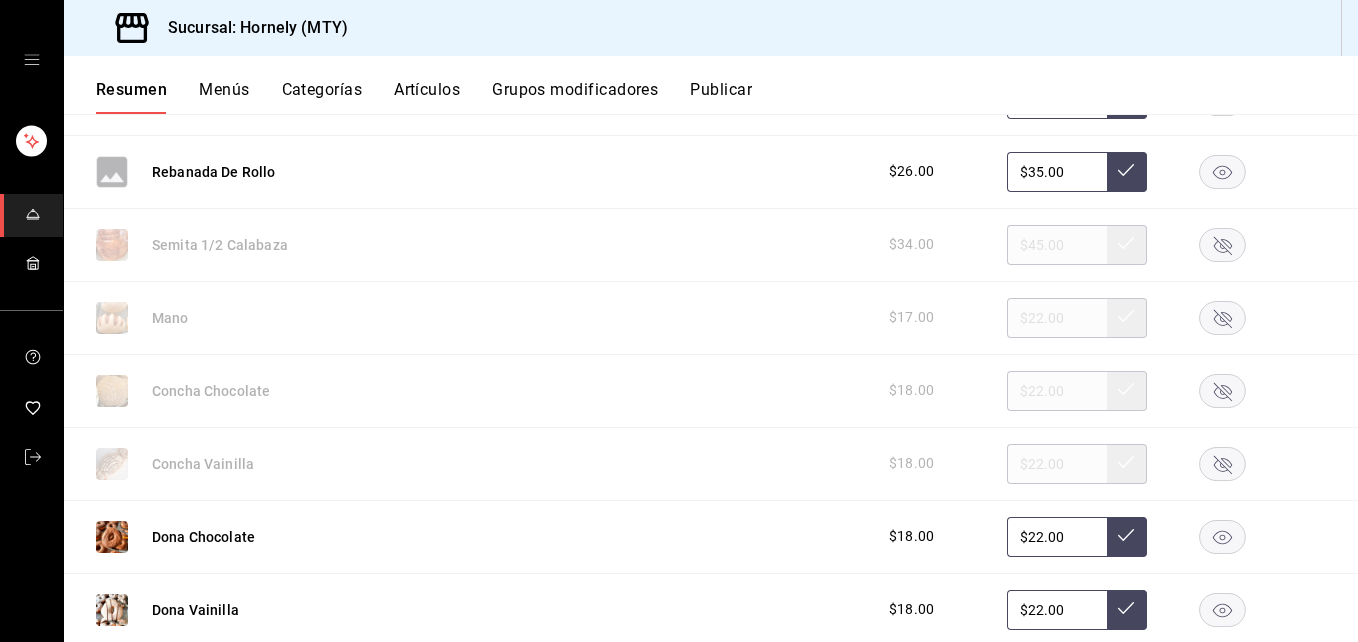 scroll, scrollTop: 4200, scrollLeft: 0, axis: vertical 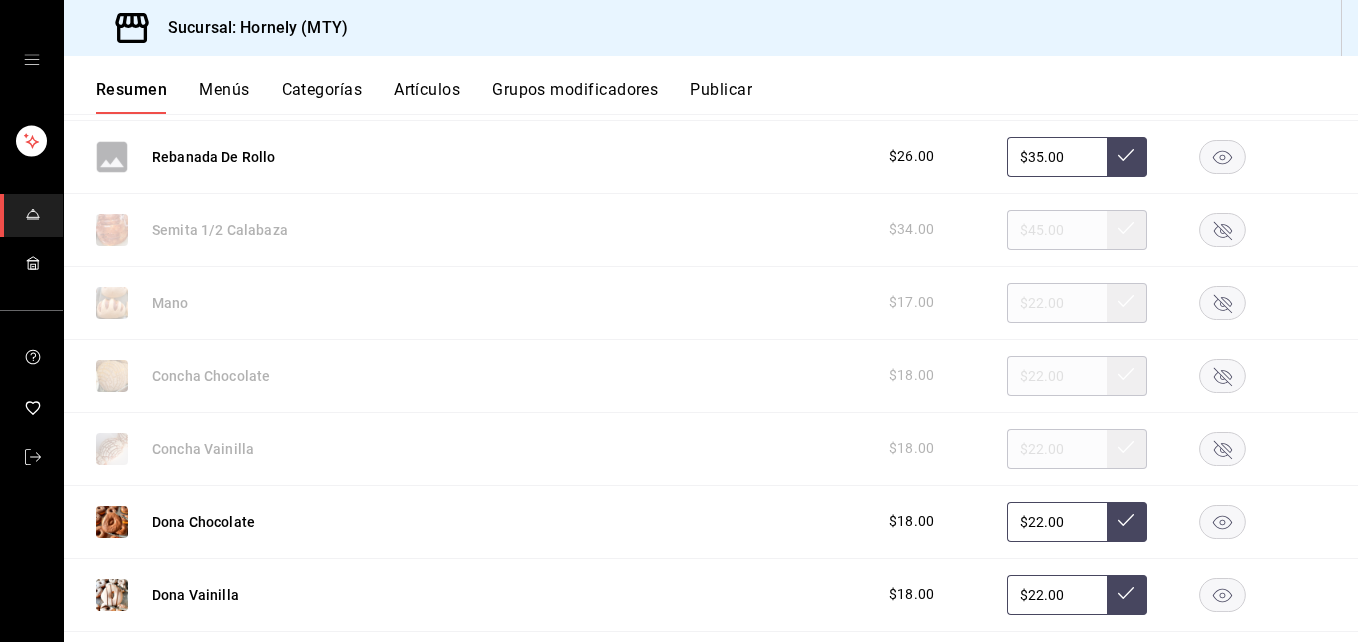 click 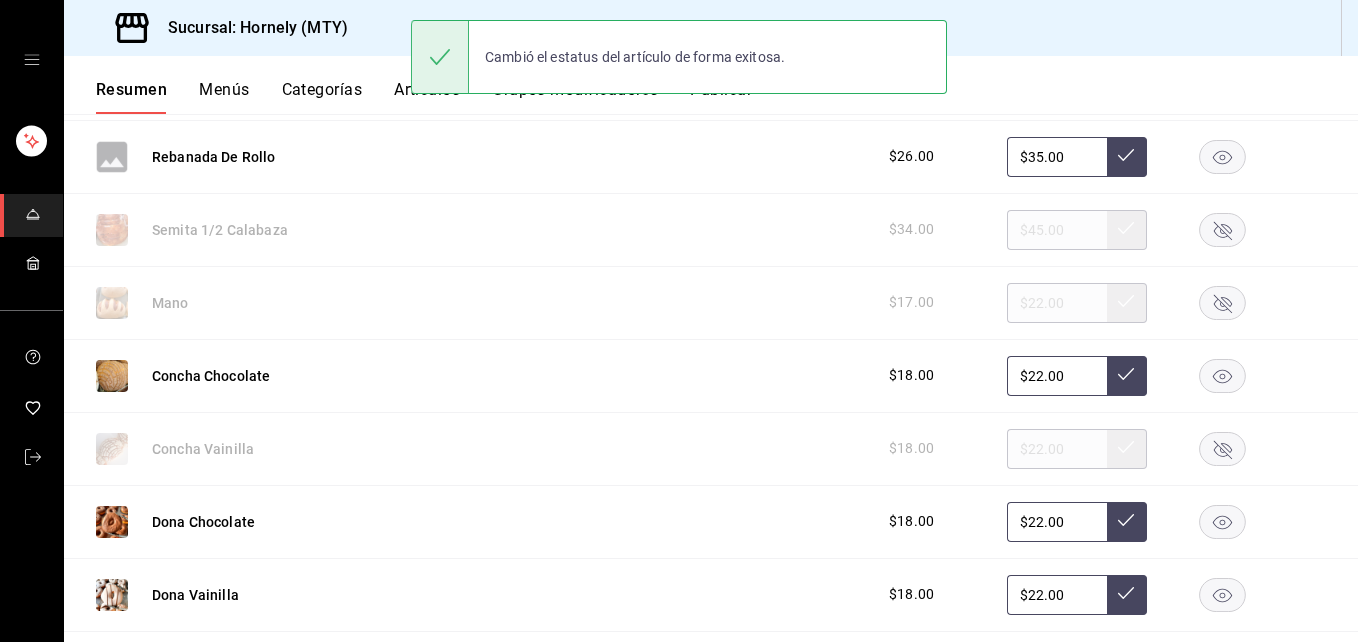 click 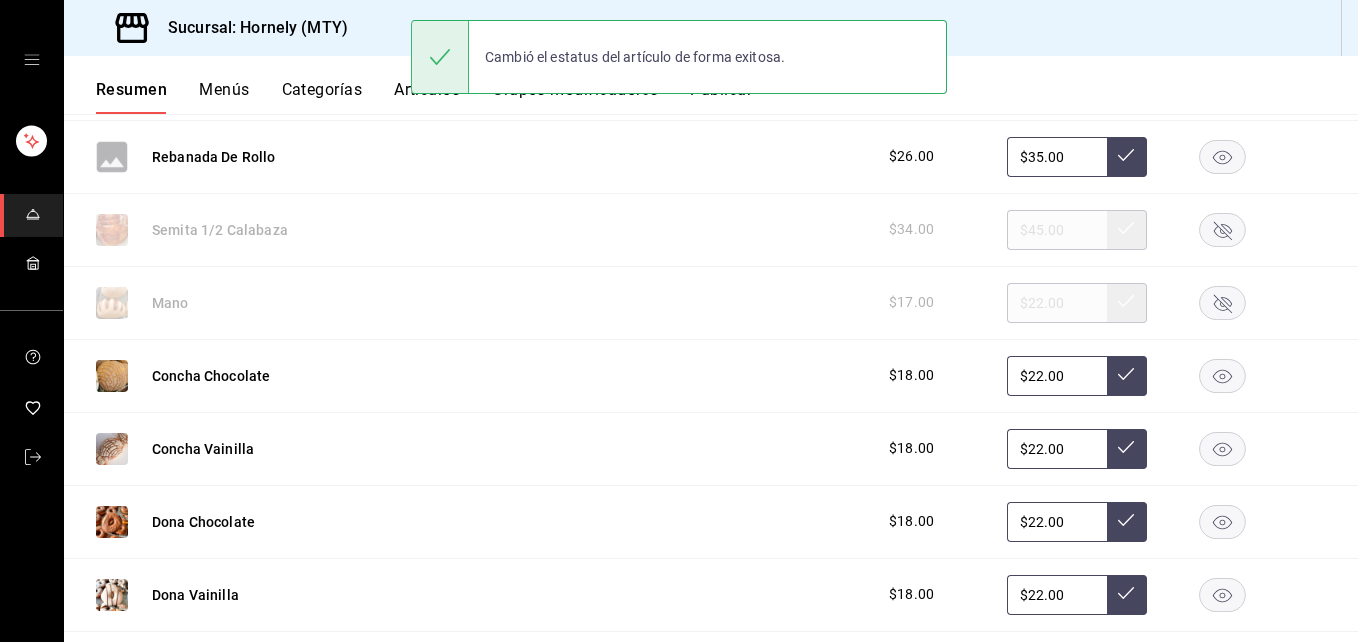 scroll, scrollTop: 4500, scrollLeft: 0, axis: vertical 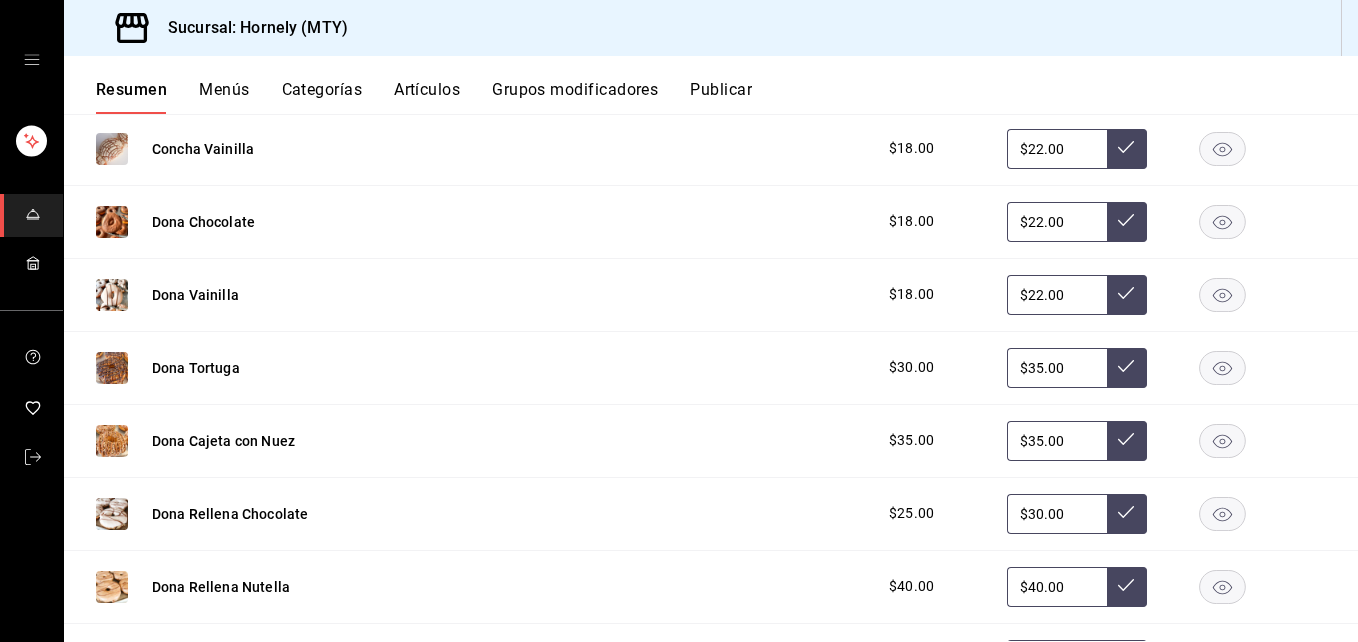 click 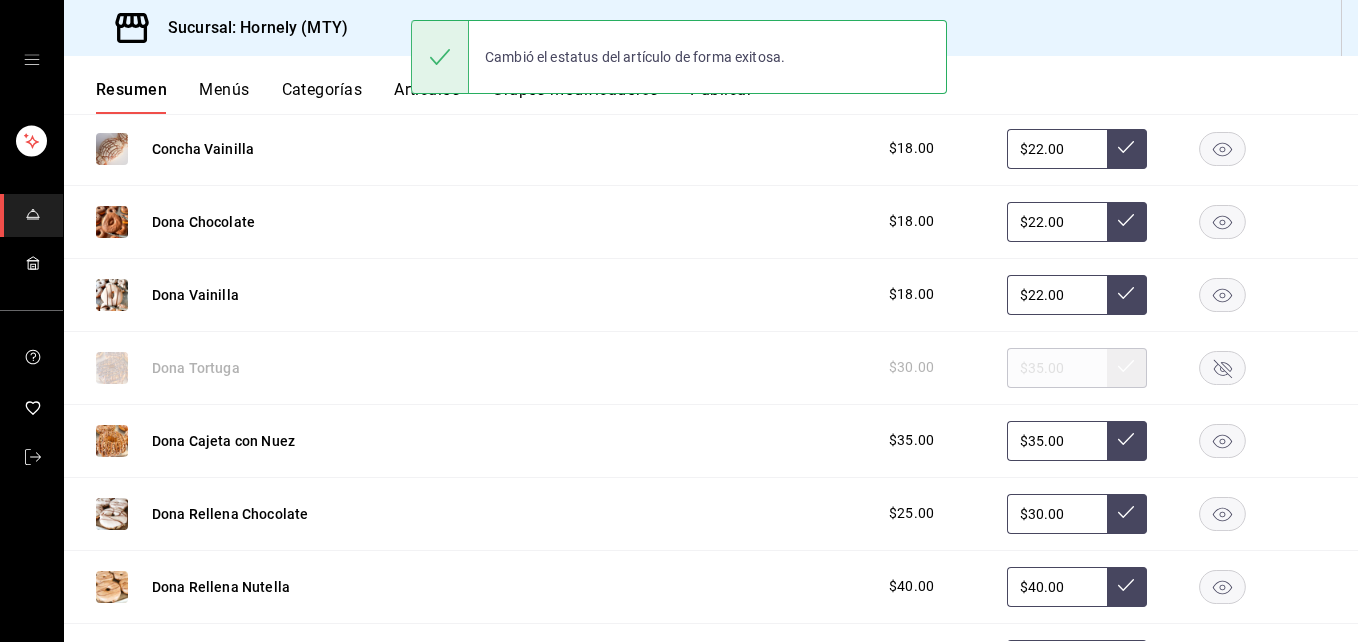 click 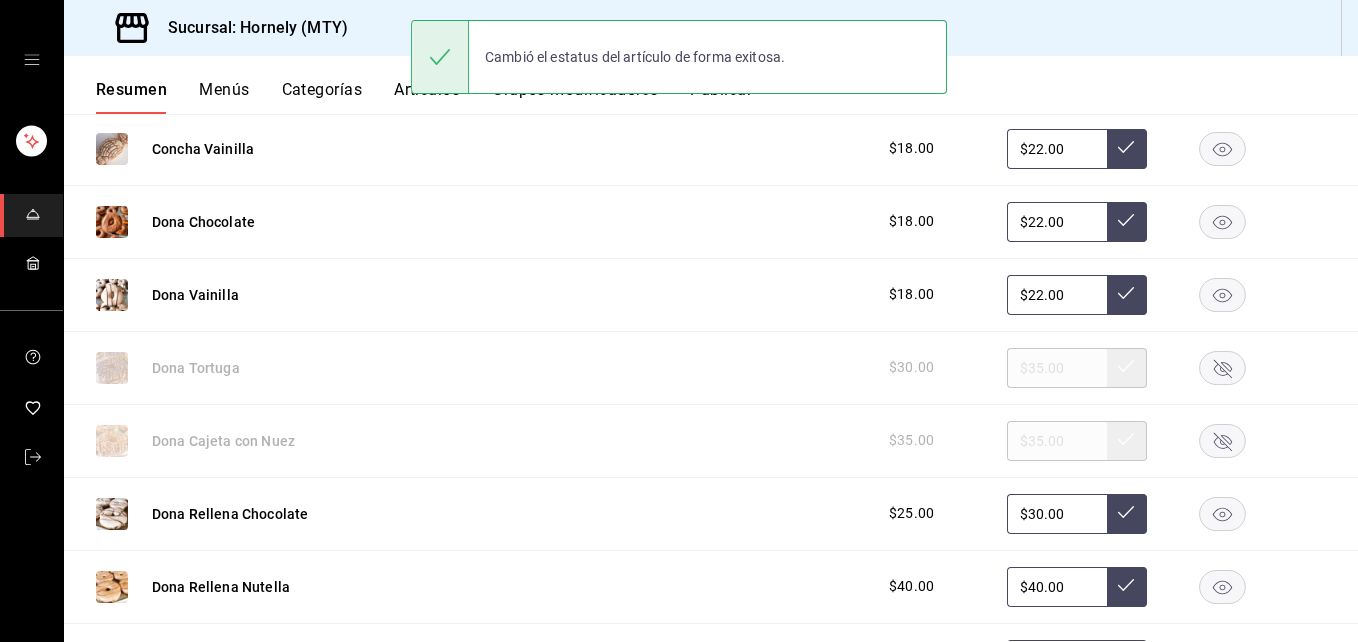 click 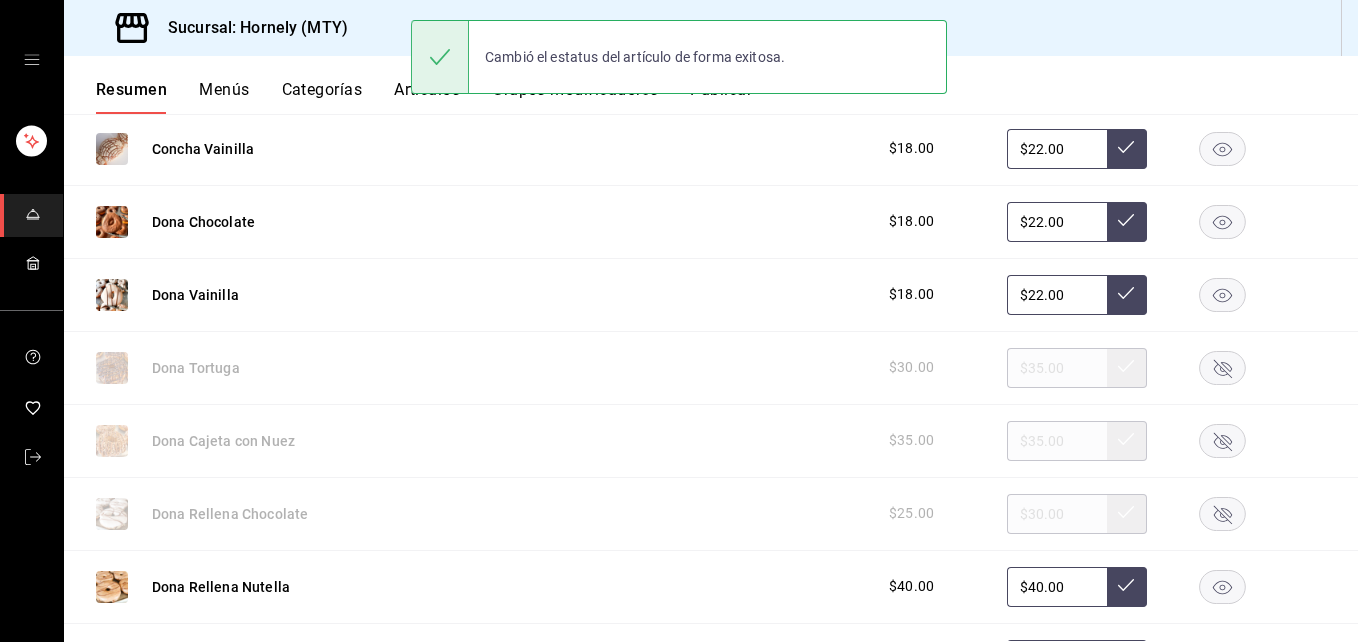 drag, startPoint x: 1206, startPoint y: 587, endPoint x: 1192, endPoint y: 555, distance: 34.928497 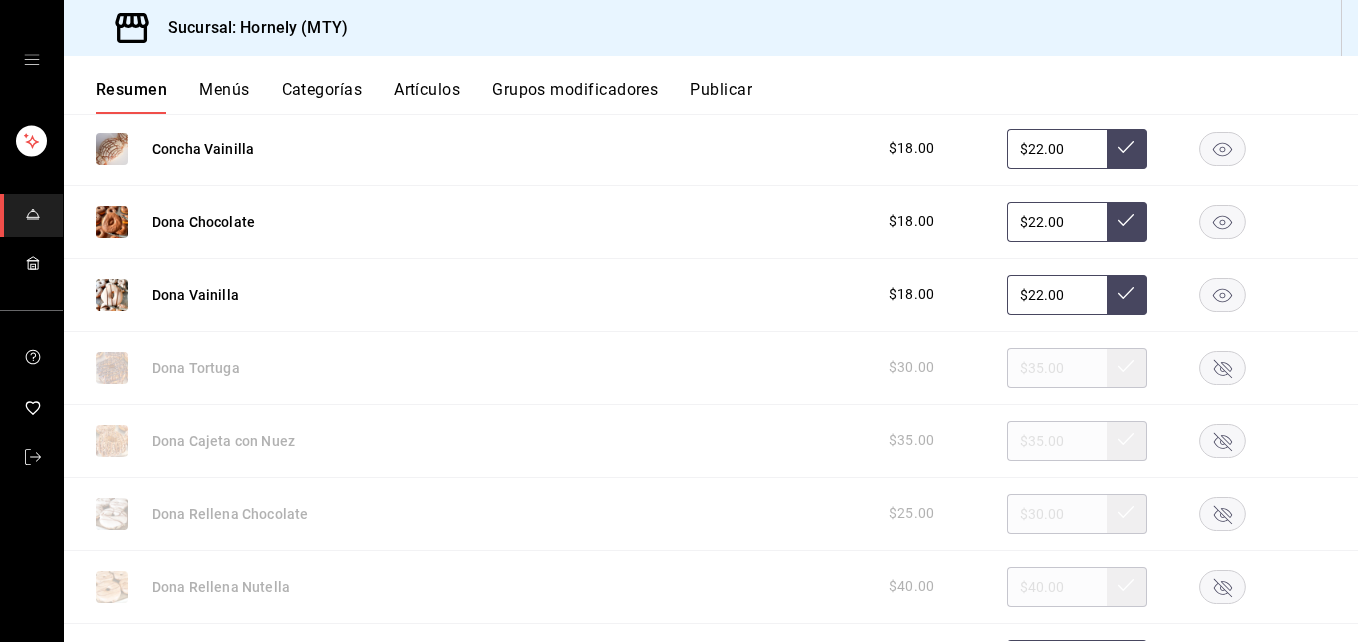 drag, startPoint x: 1214, startPoint y: 288, endPoint x: 1202, endPoint y: 293, distance: 13 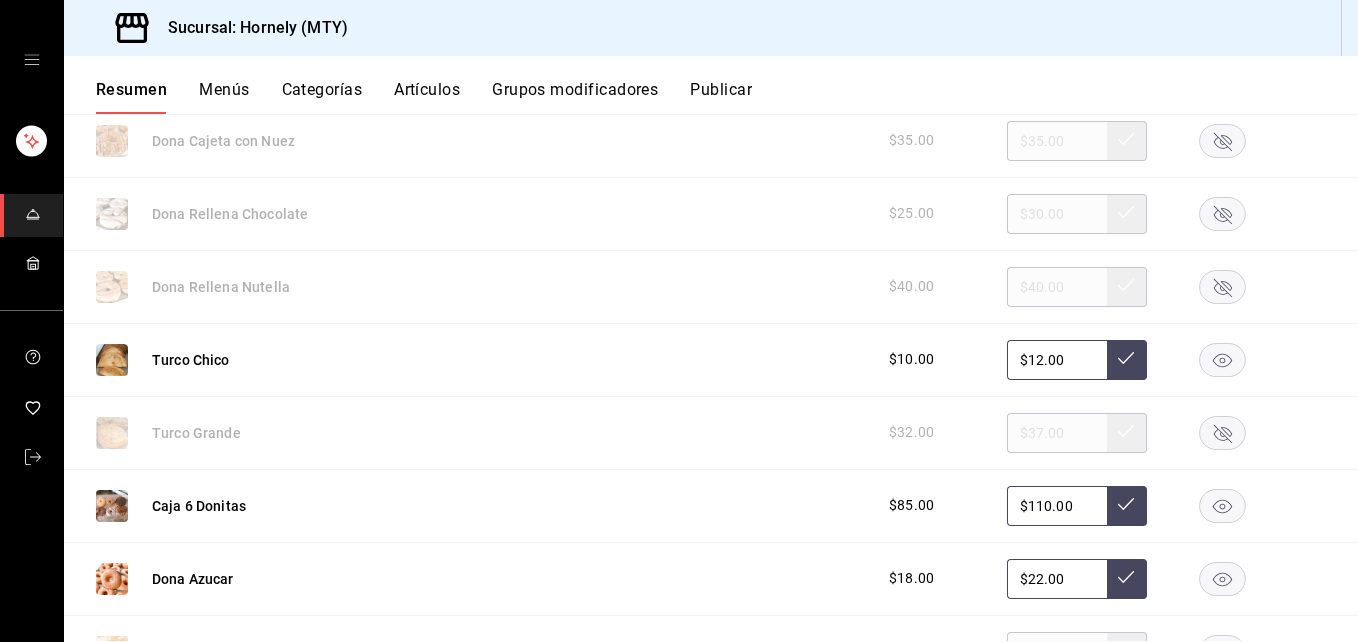 scroll, scrollTop: 5100, scrollLeft: 0, axis: vertical 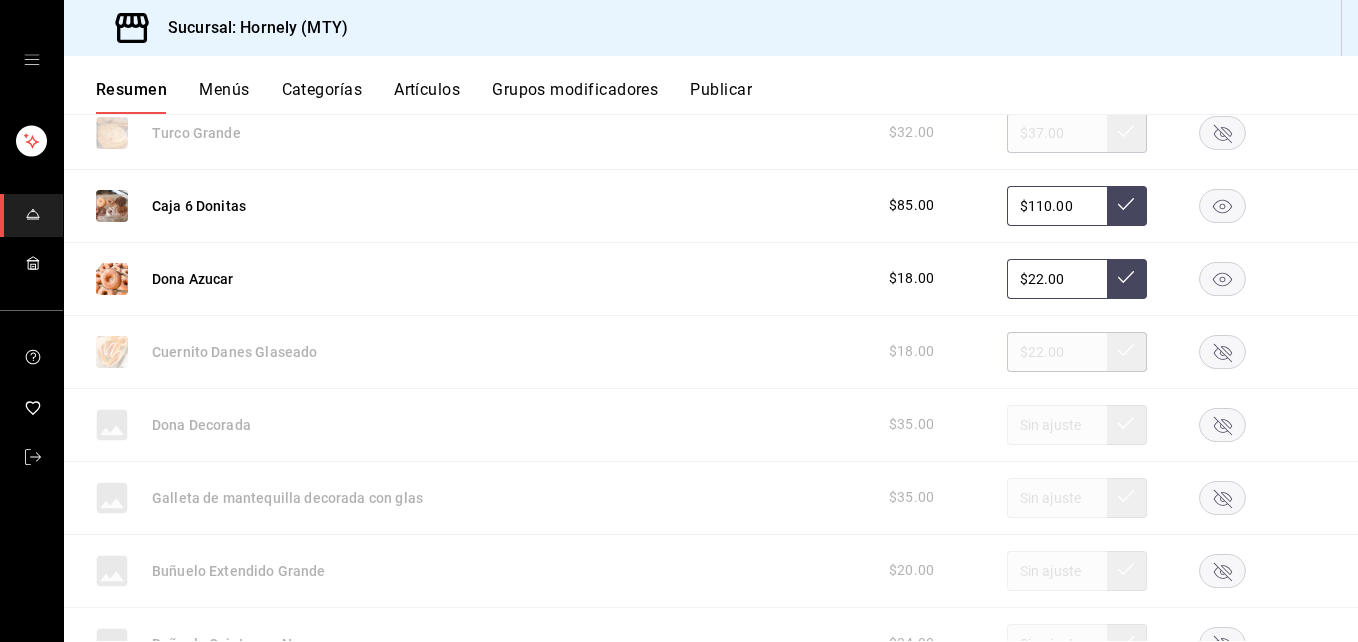 click 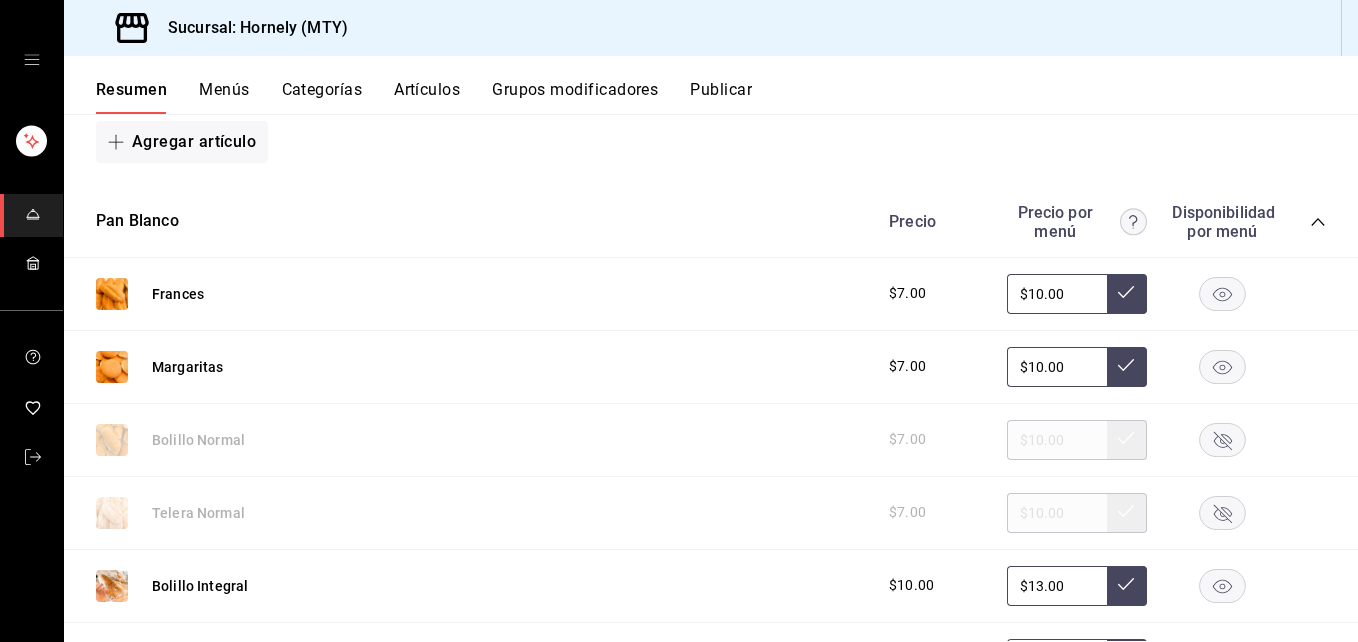 scroll, scrollTop: 5700, scrollLeft: 0, axis: vertical 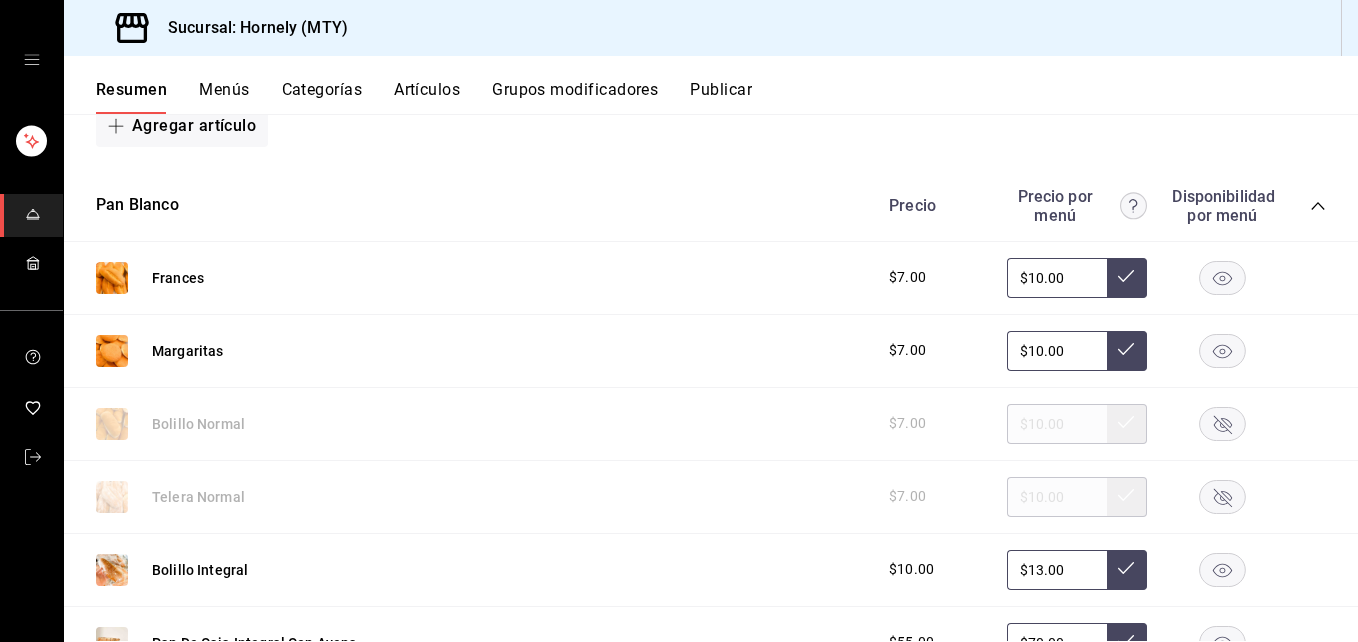 click 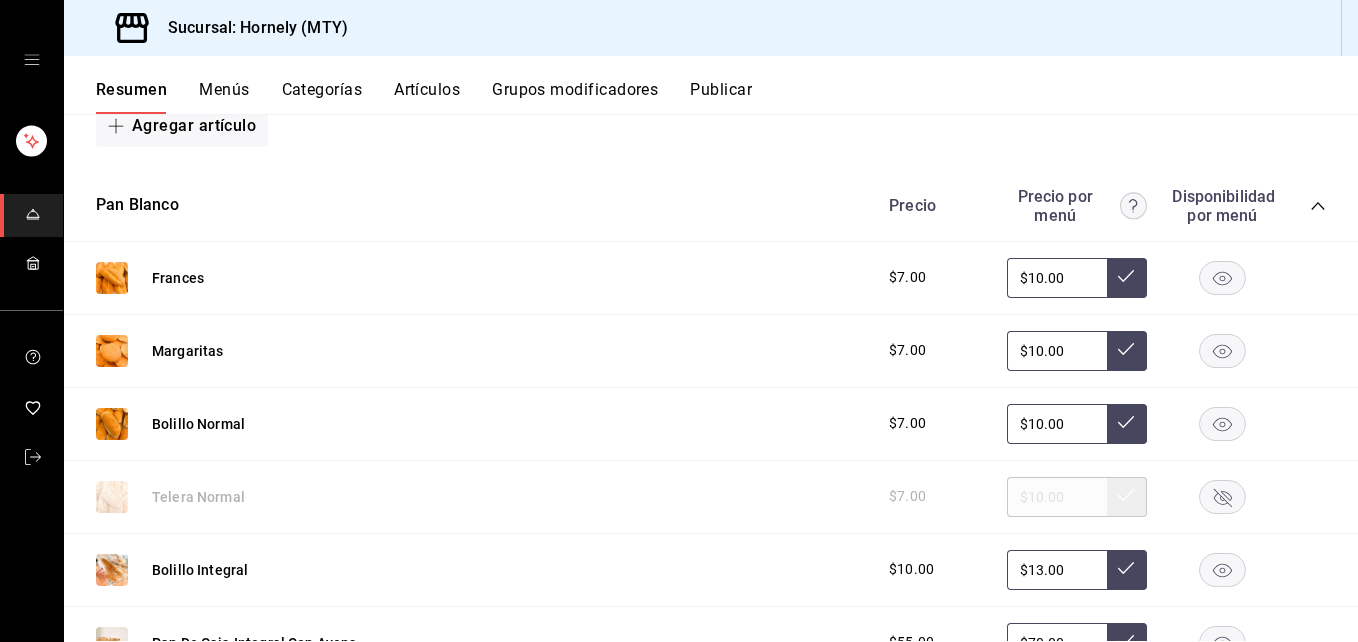 scroll, scrollTop: 6000, scrollLeft: 0, axis: vertical 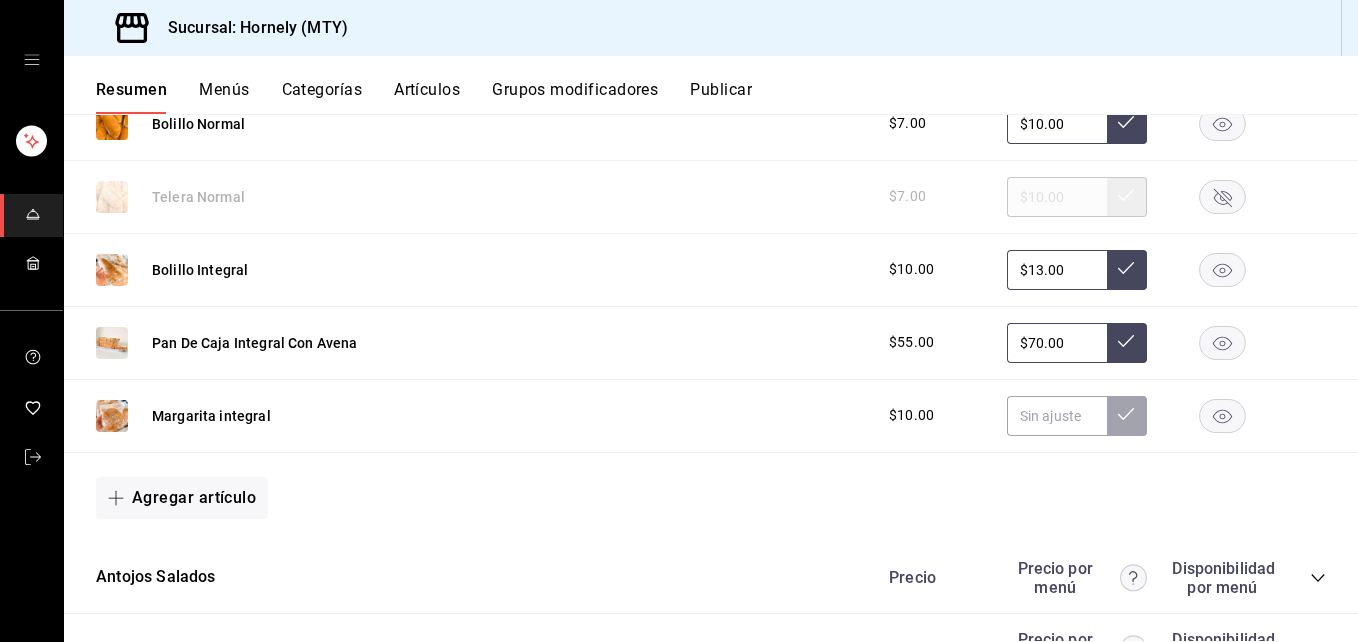 click 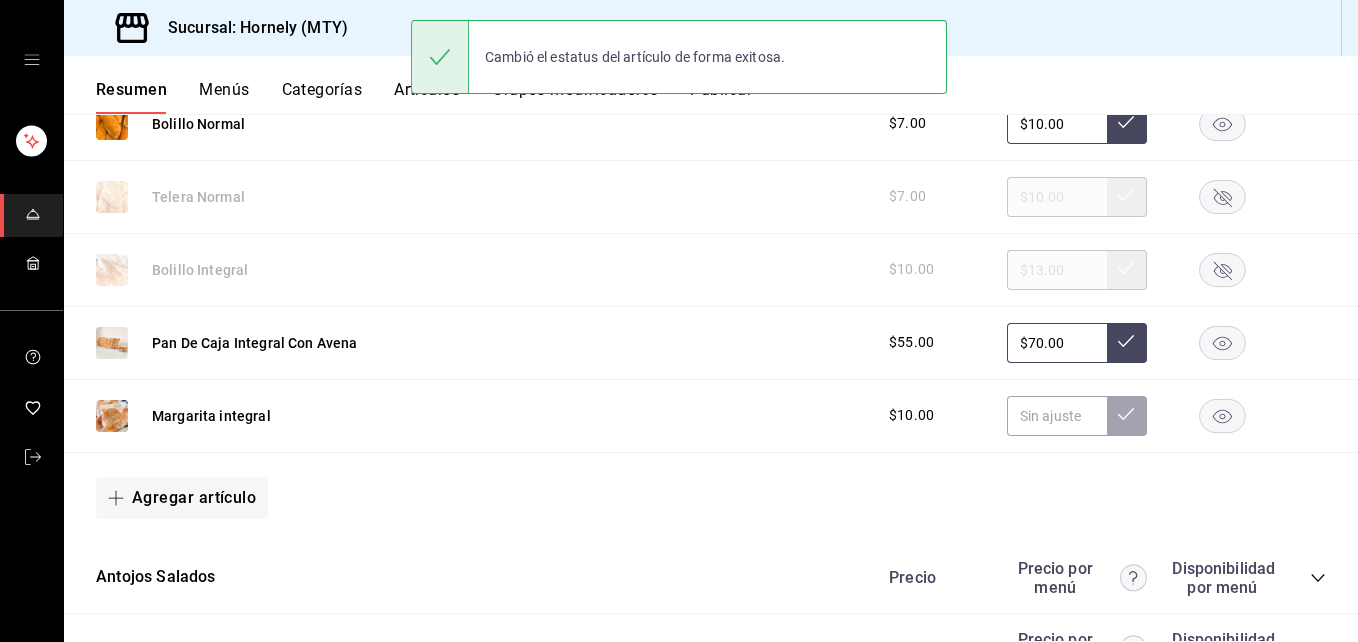 click 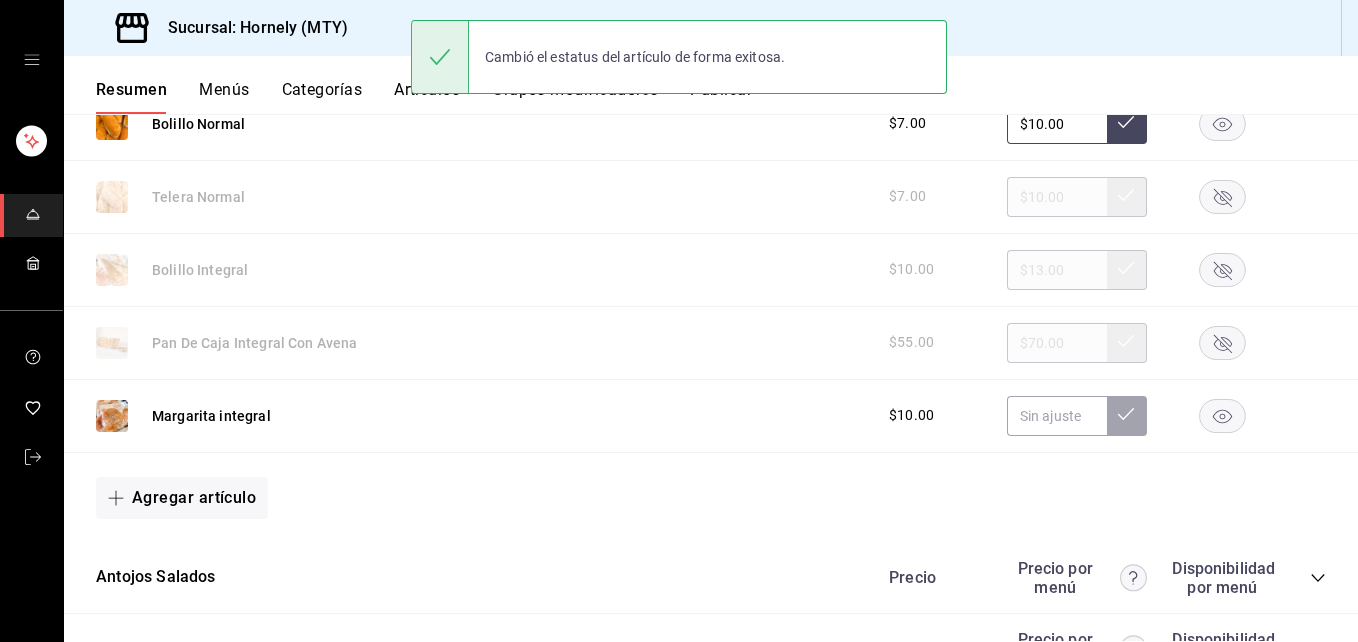 click 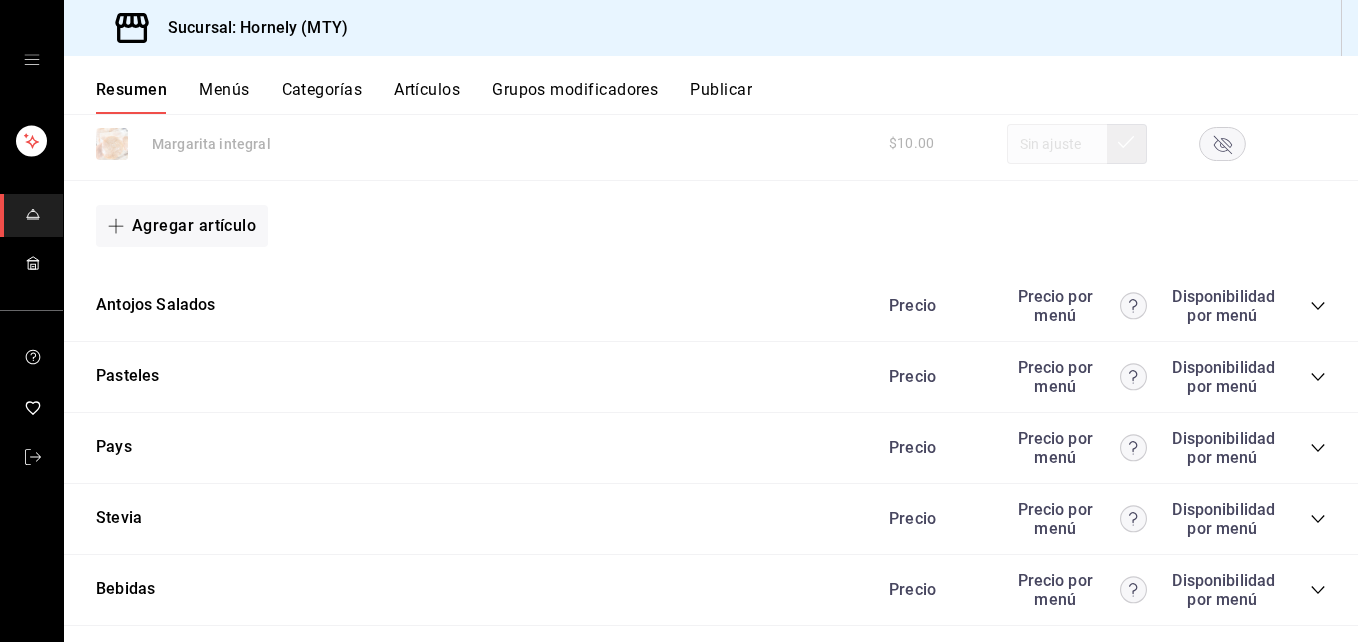 scroll, scrollTop: 6300, scrollLeft: 0, axis: vertical 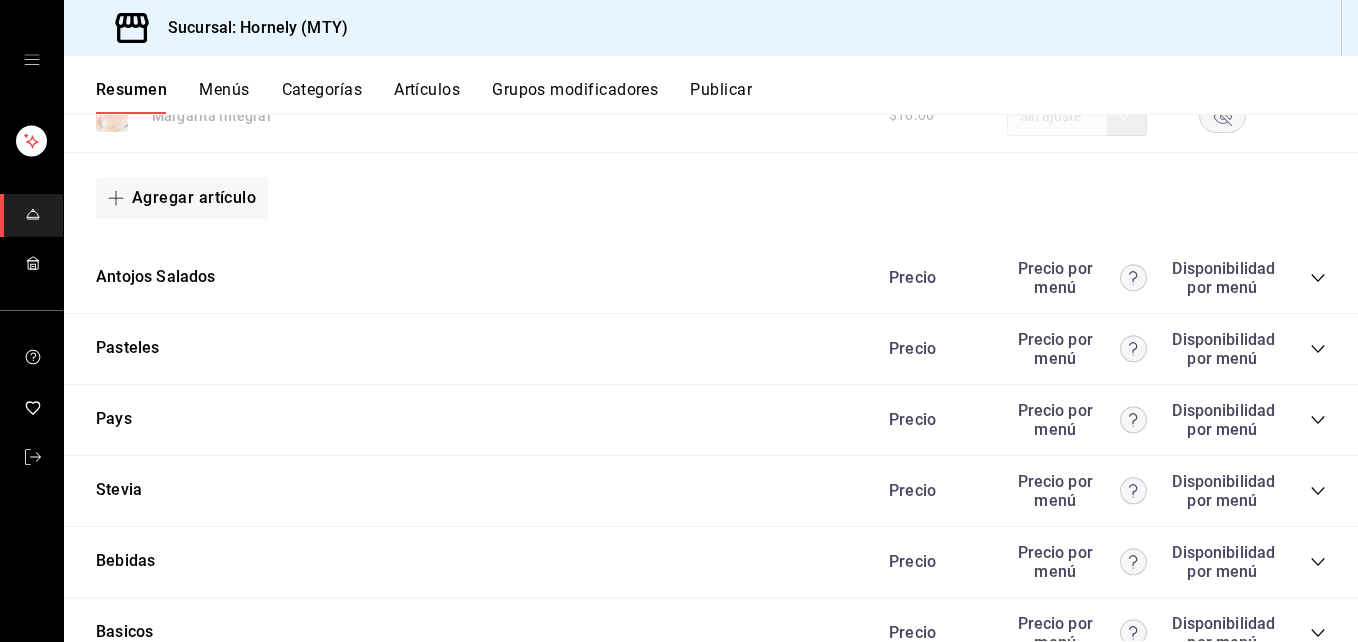click 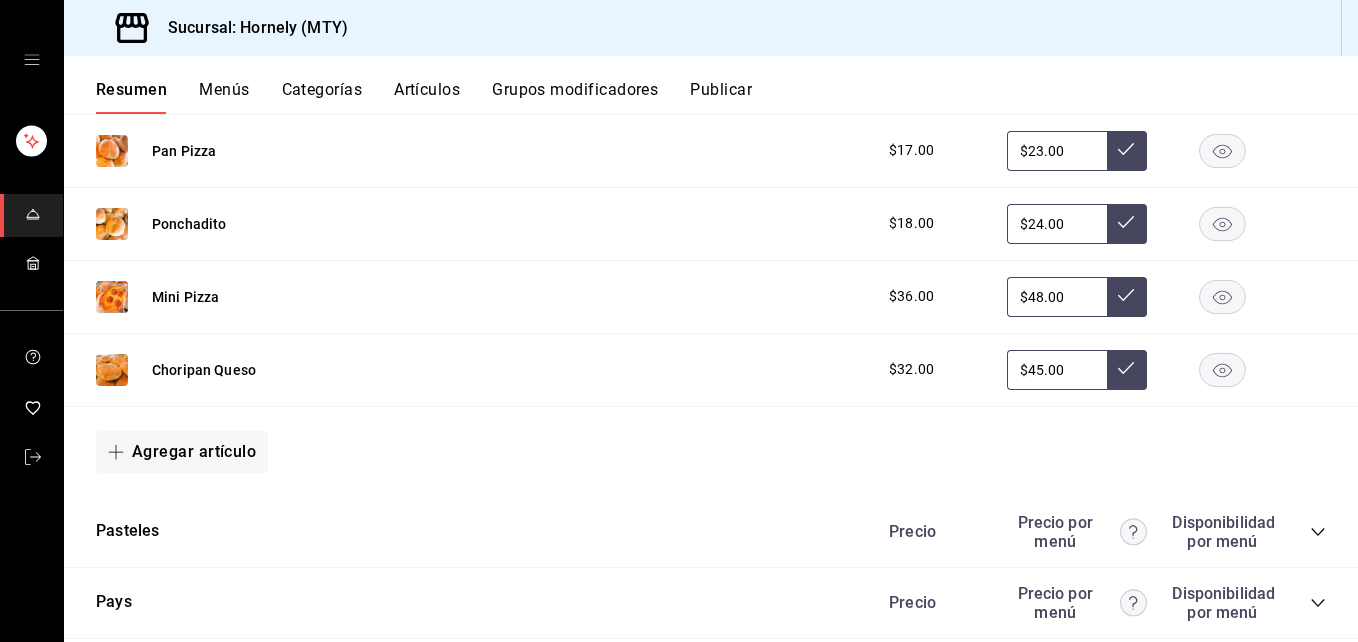 scroll, scrollTop: 6600, scrollLeft: 0, axis: vertical 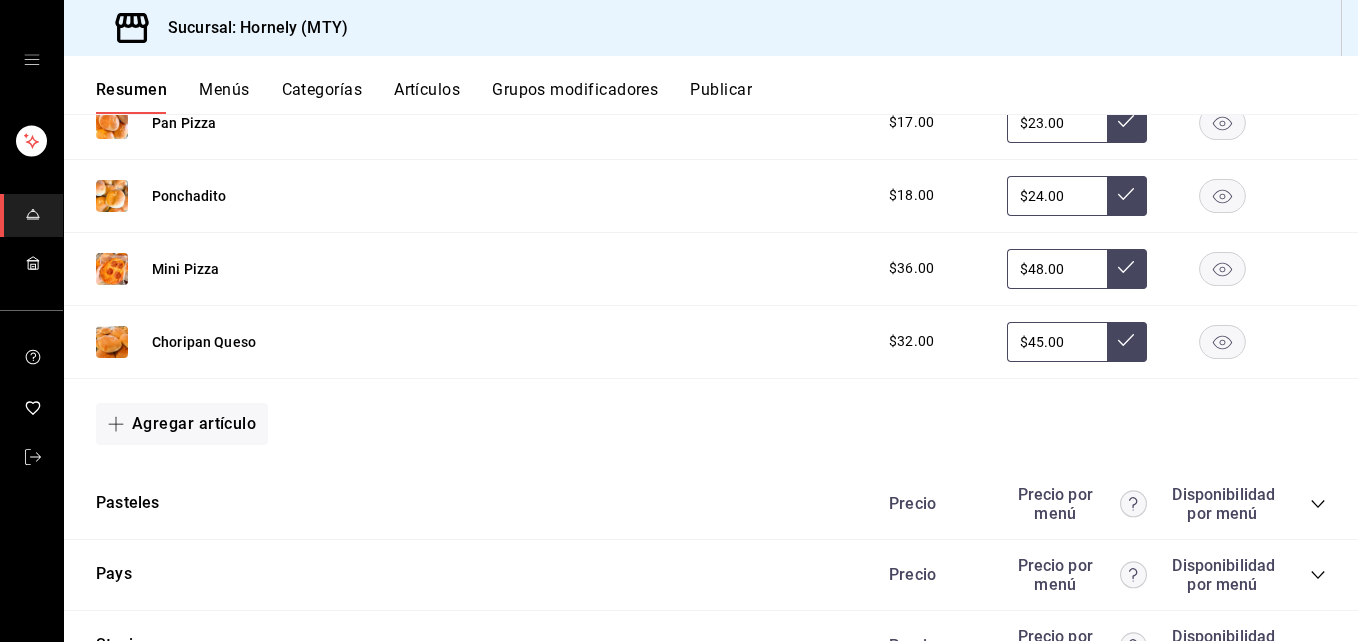 click 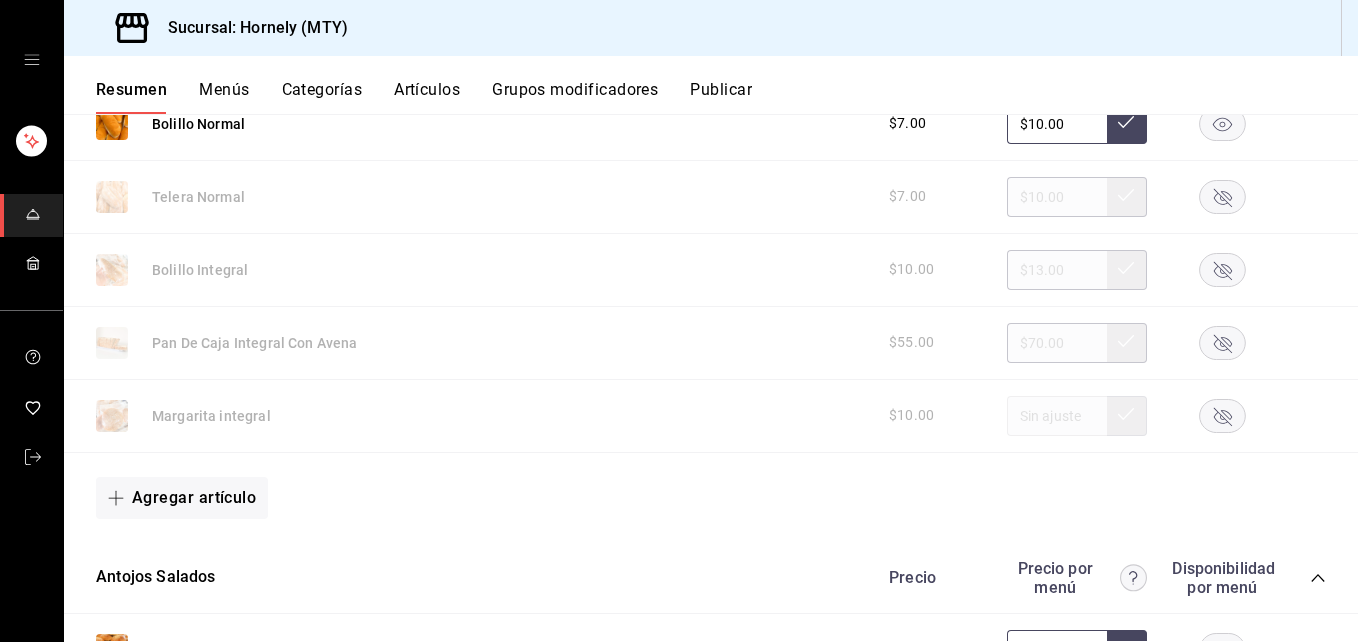 scroll, scrollTop: 6900, scrollLeft: 0, axis: vertical 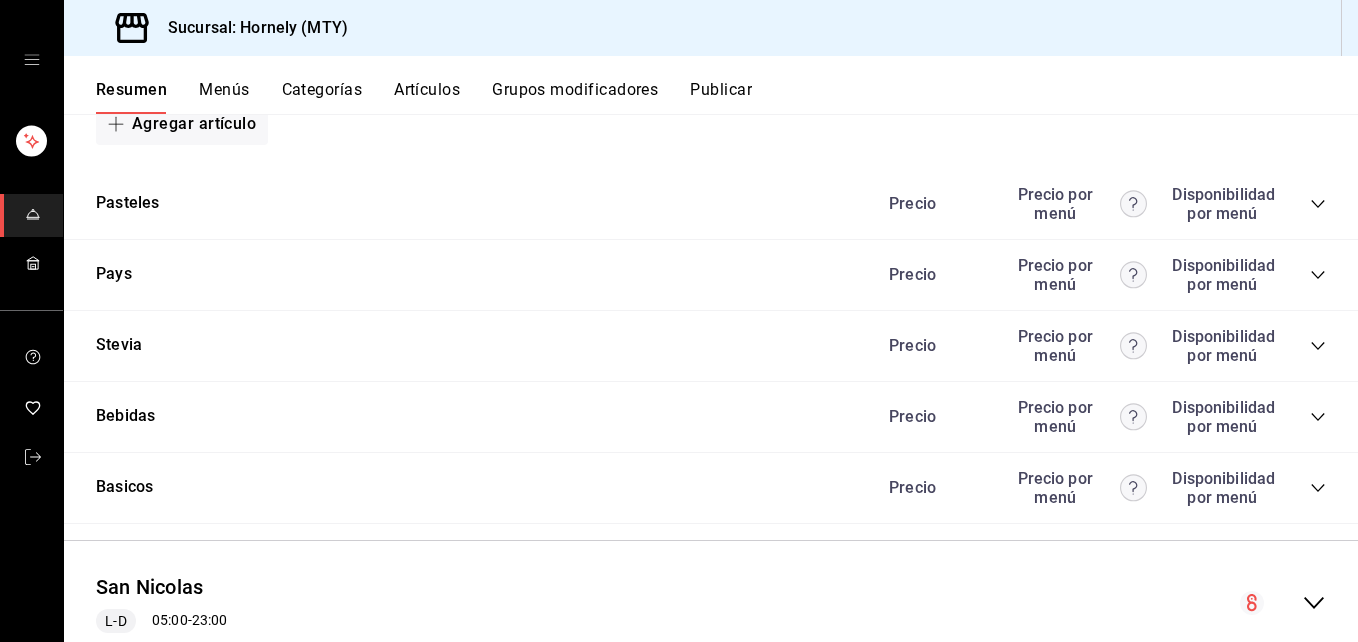 click 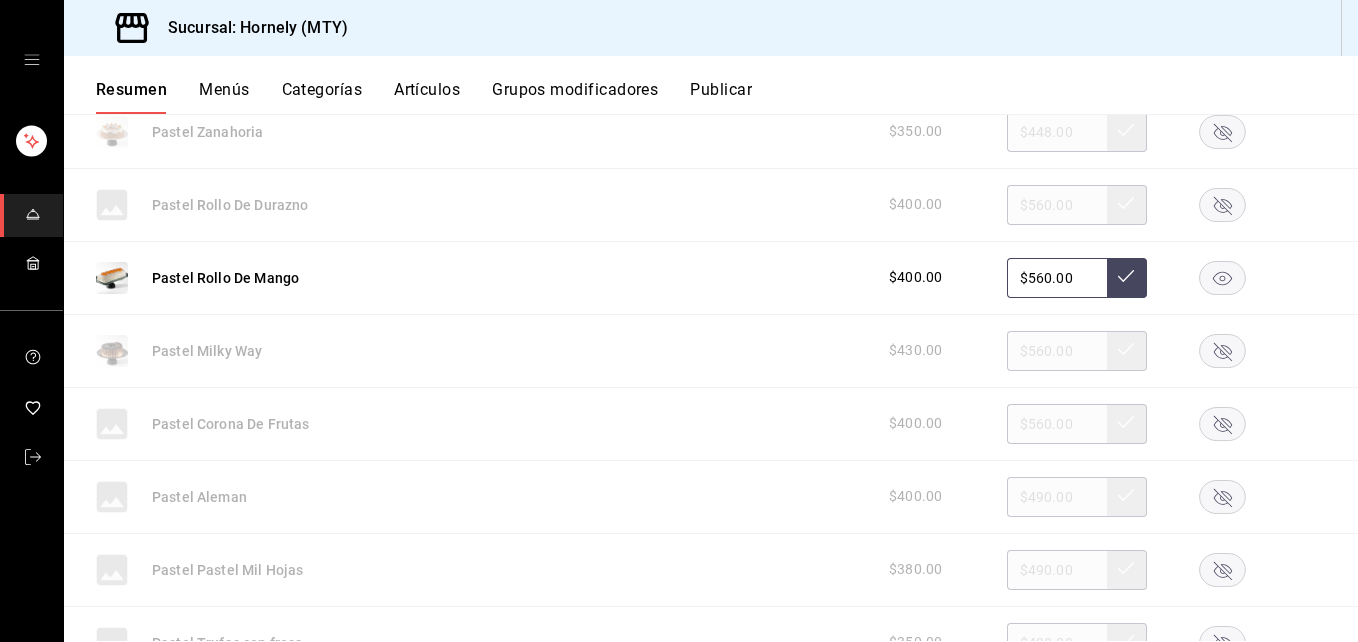 scroll, scrollTop: 7200, scrollLeft: 0, axis: vertical 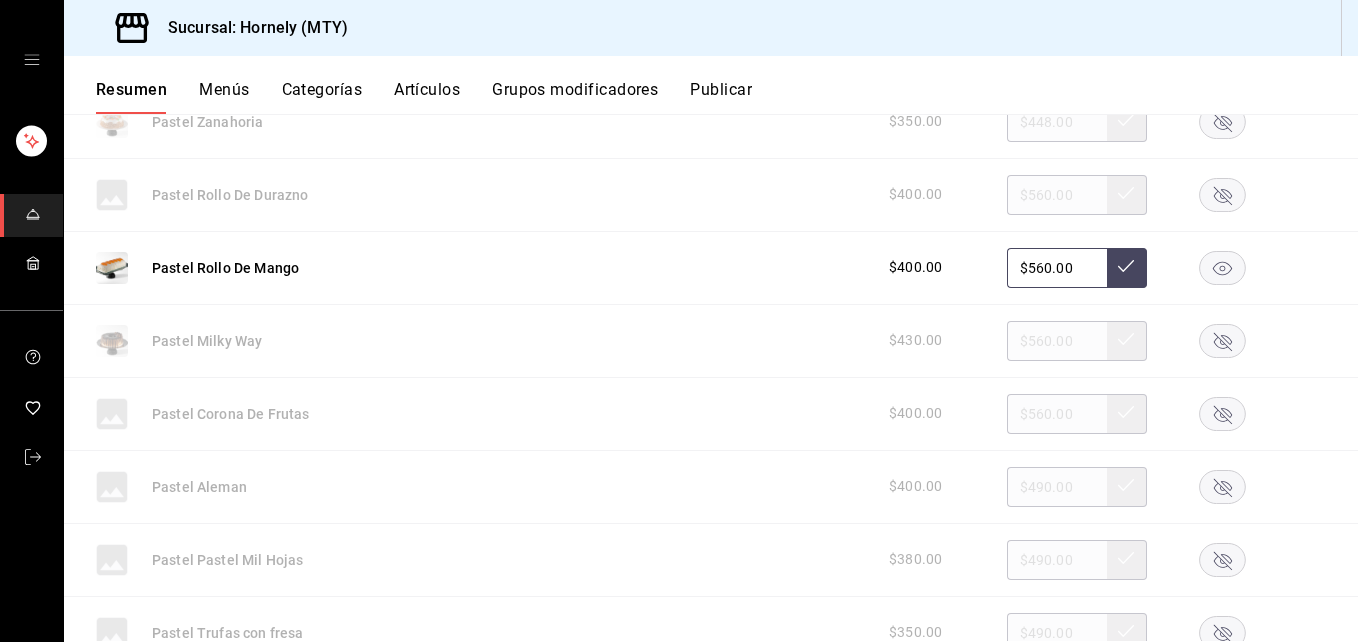 click 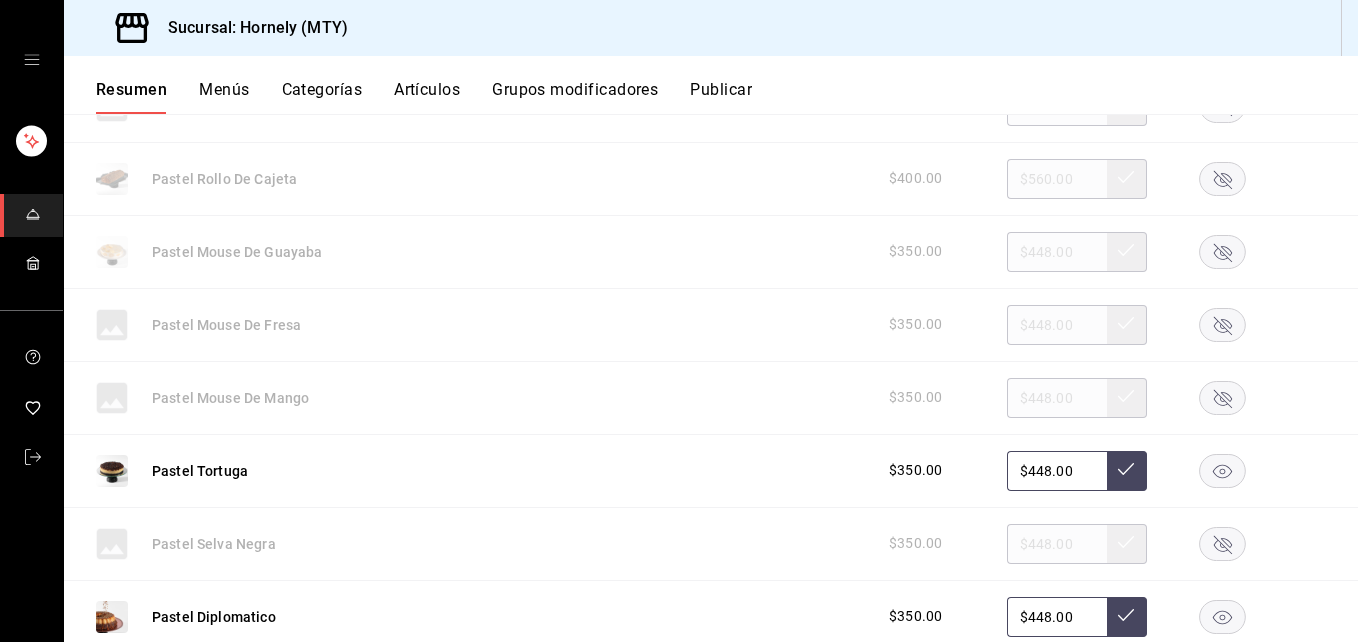 scroll, scrollTop: 8100, scrollLeft: 0, axis: vertical 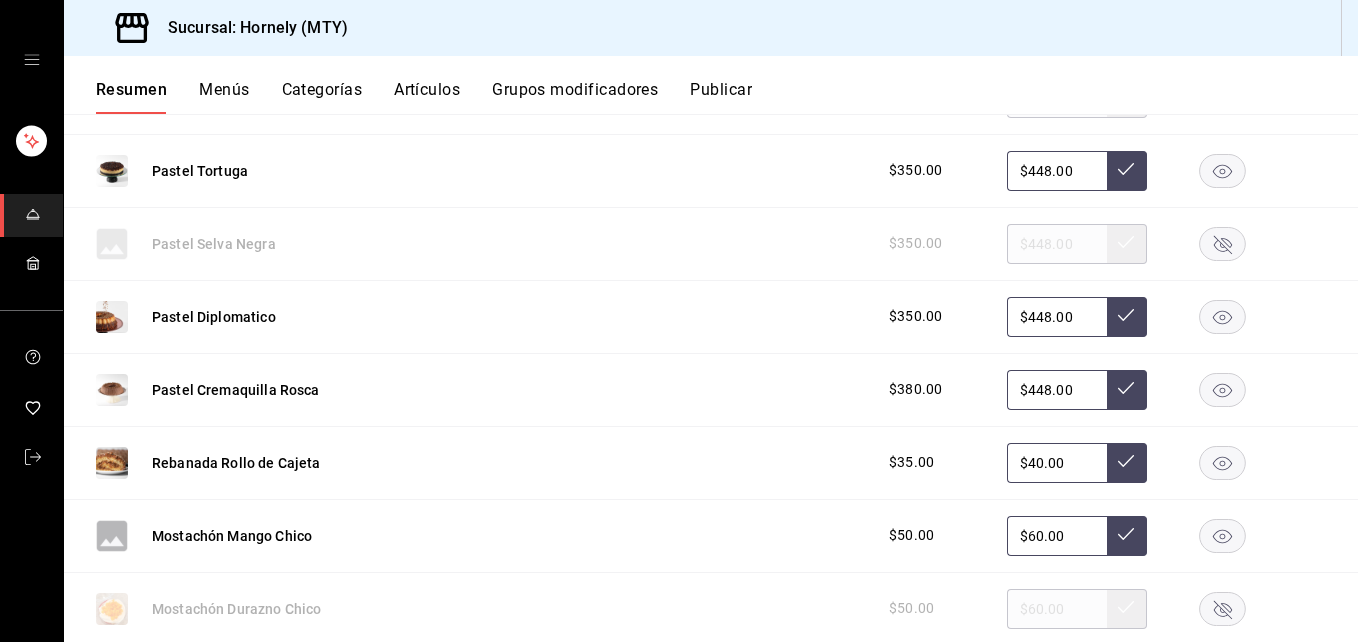 click 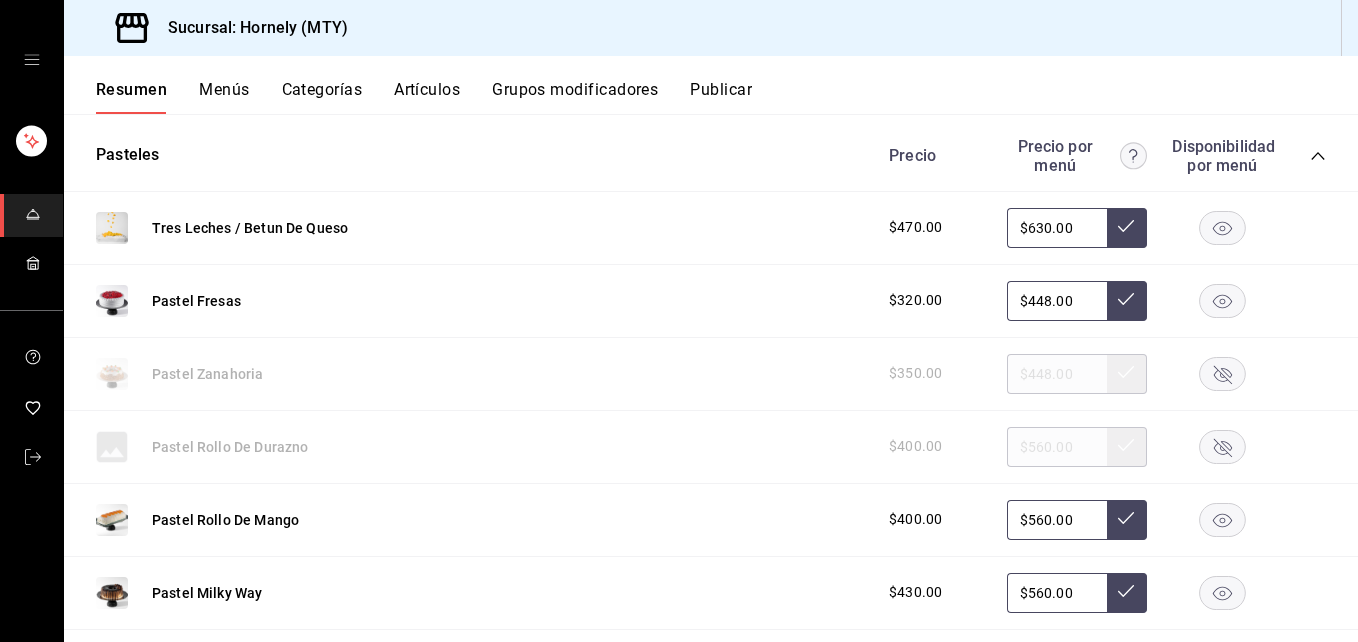 scroll, scrollTop: 6900, scrollLeft: 0, axis: vertical 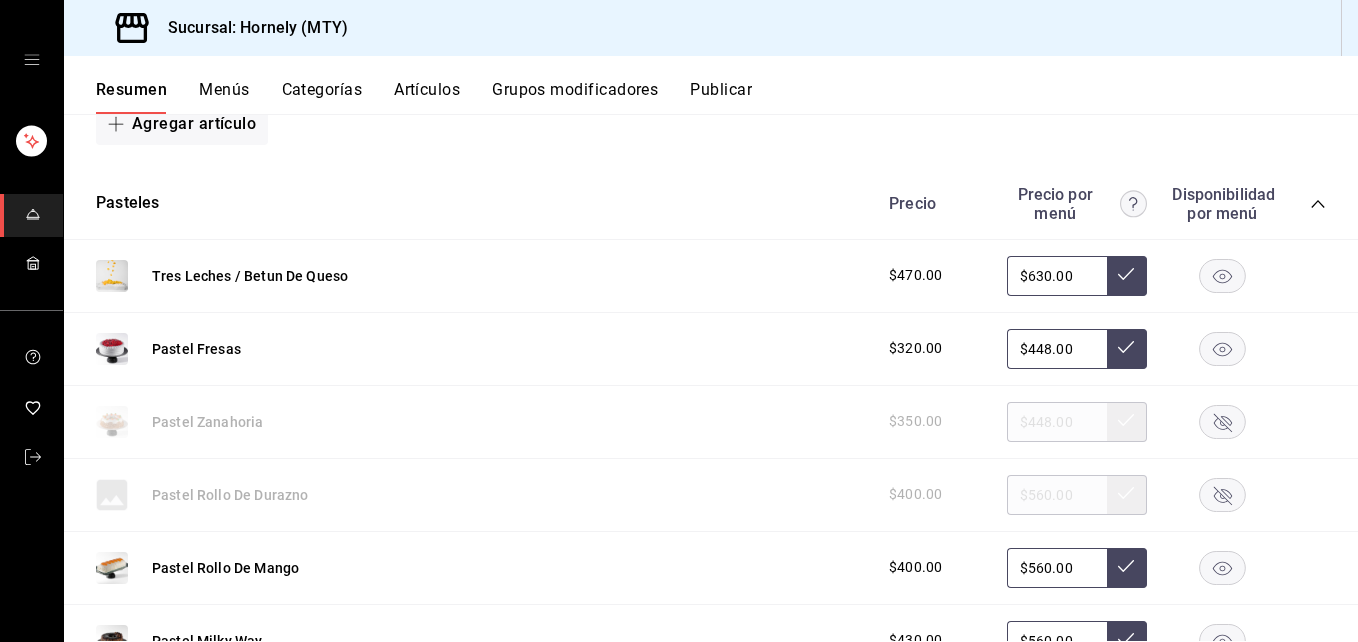 click 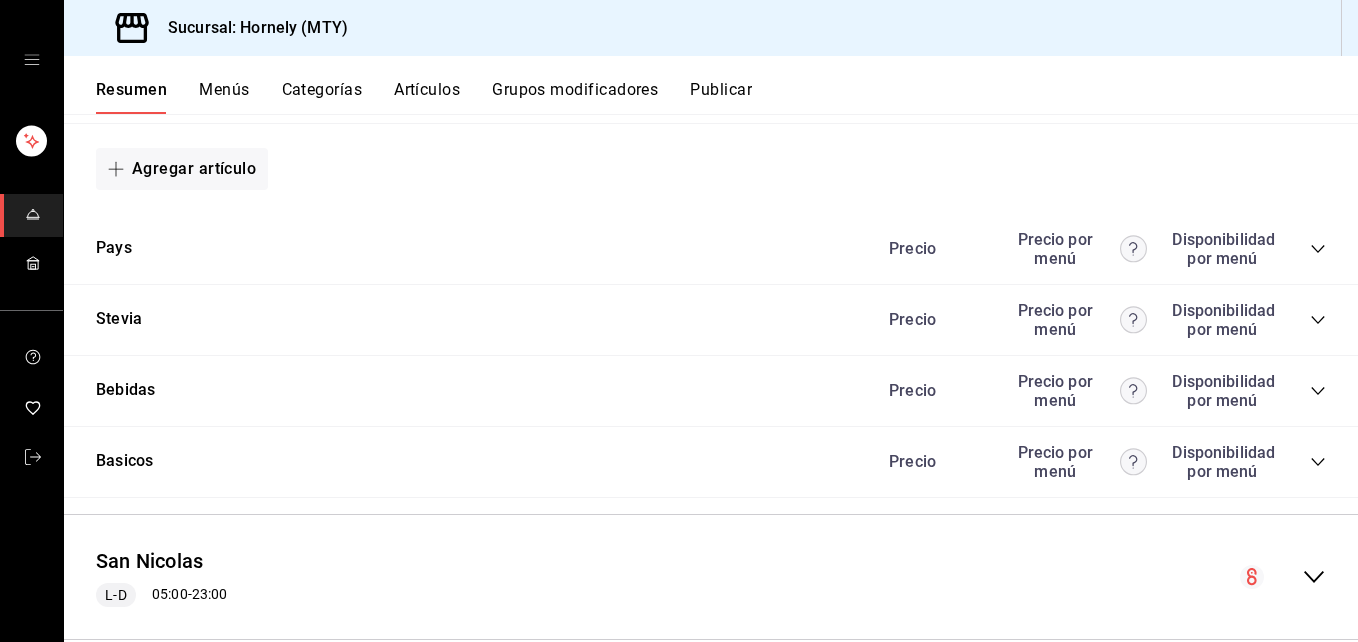 scroll, scrollTop: 9600, scrollLeft: 0, axis: vertical 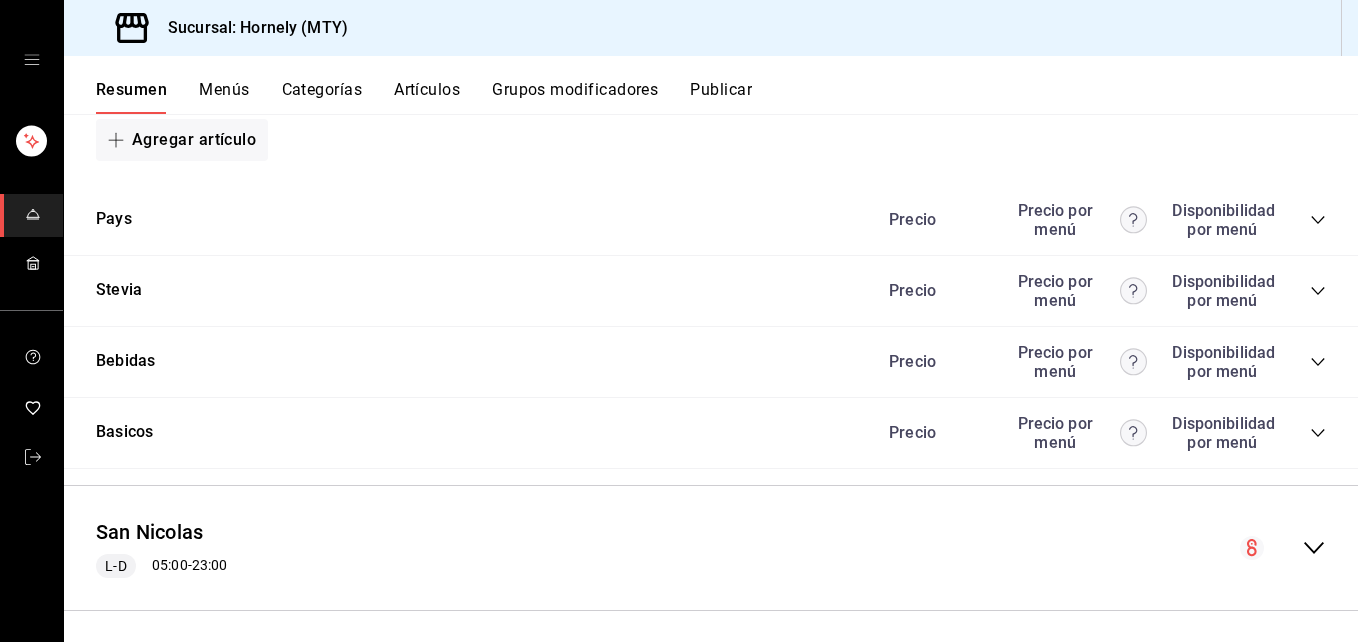 click 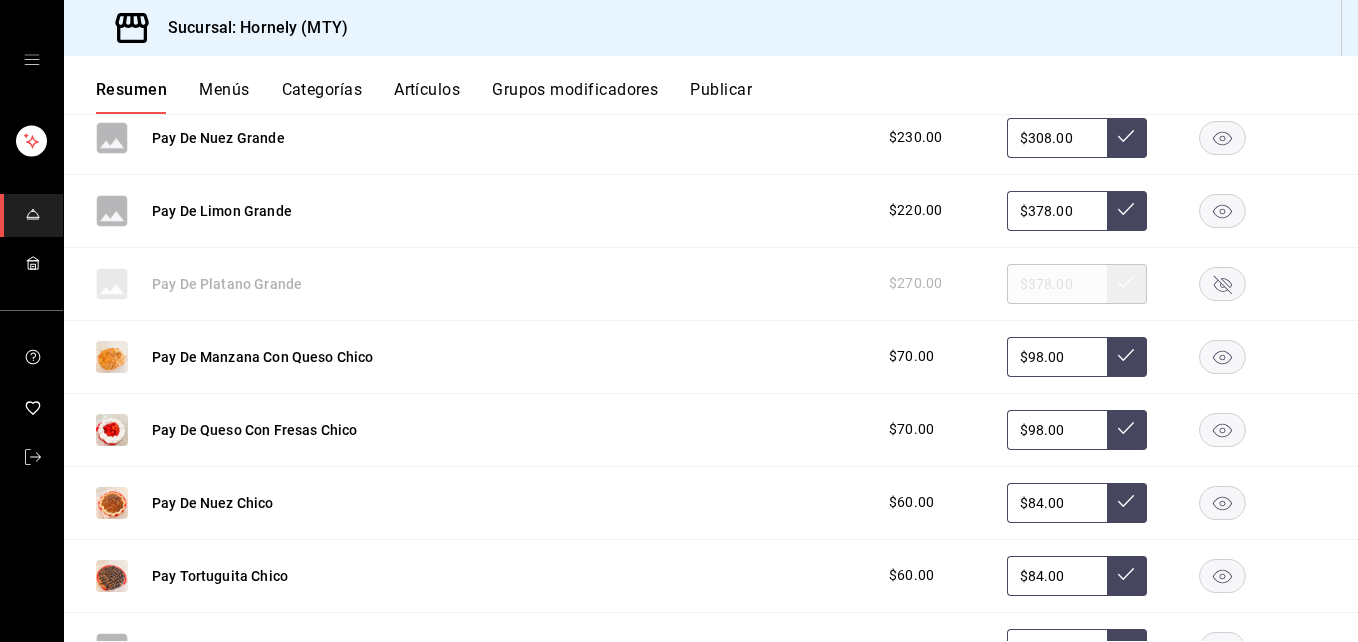 scroll, scrollTop: 9600, scrollLeft: 0, axis: vertical 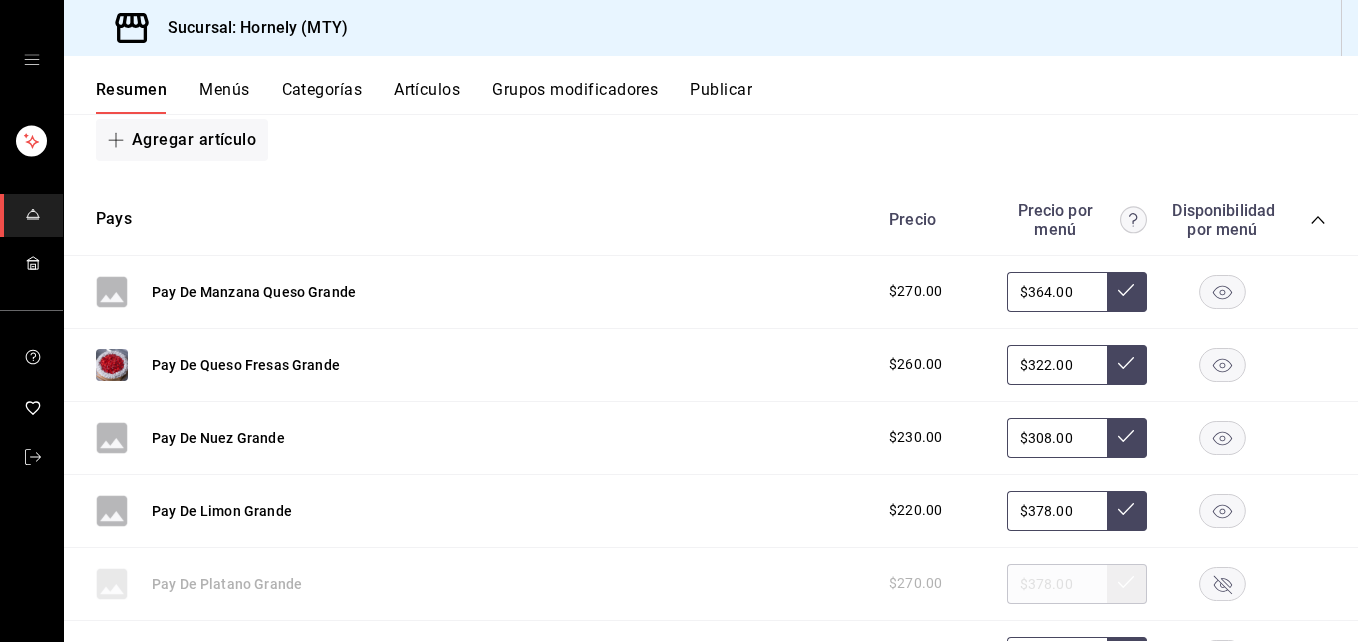 click 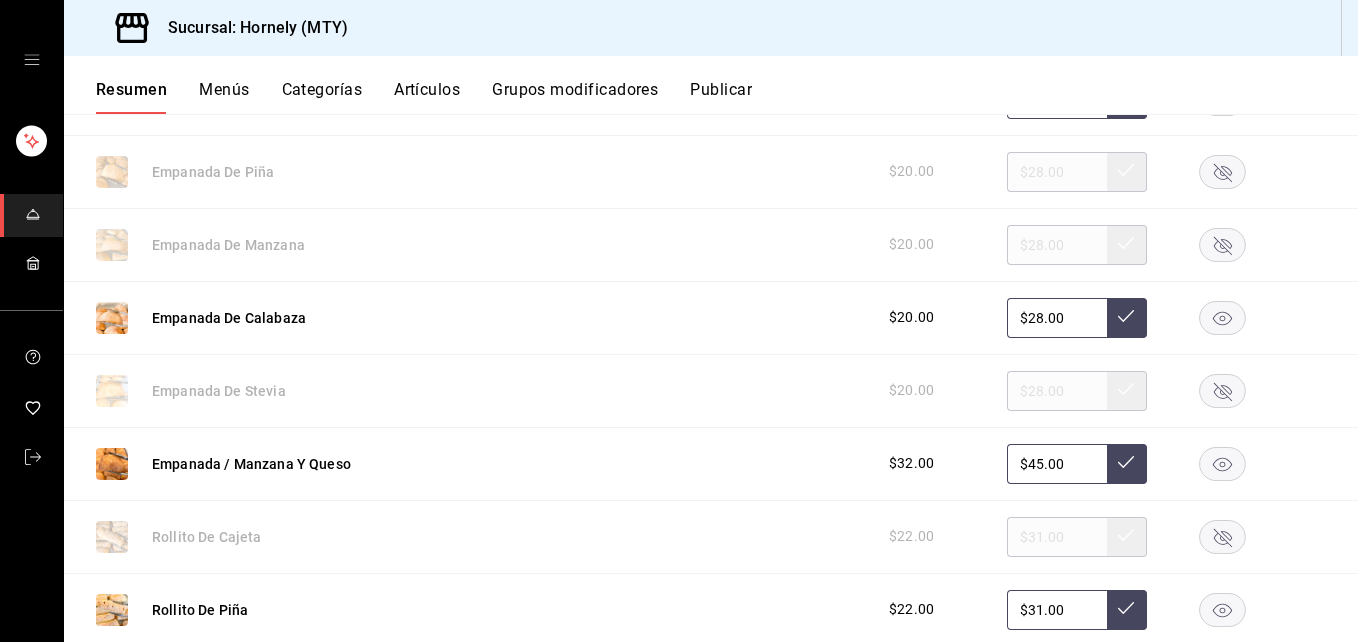 scroll, scrollTop: 0, scrollLeft: 0, axis: both 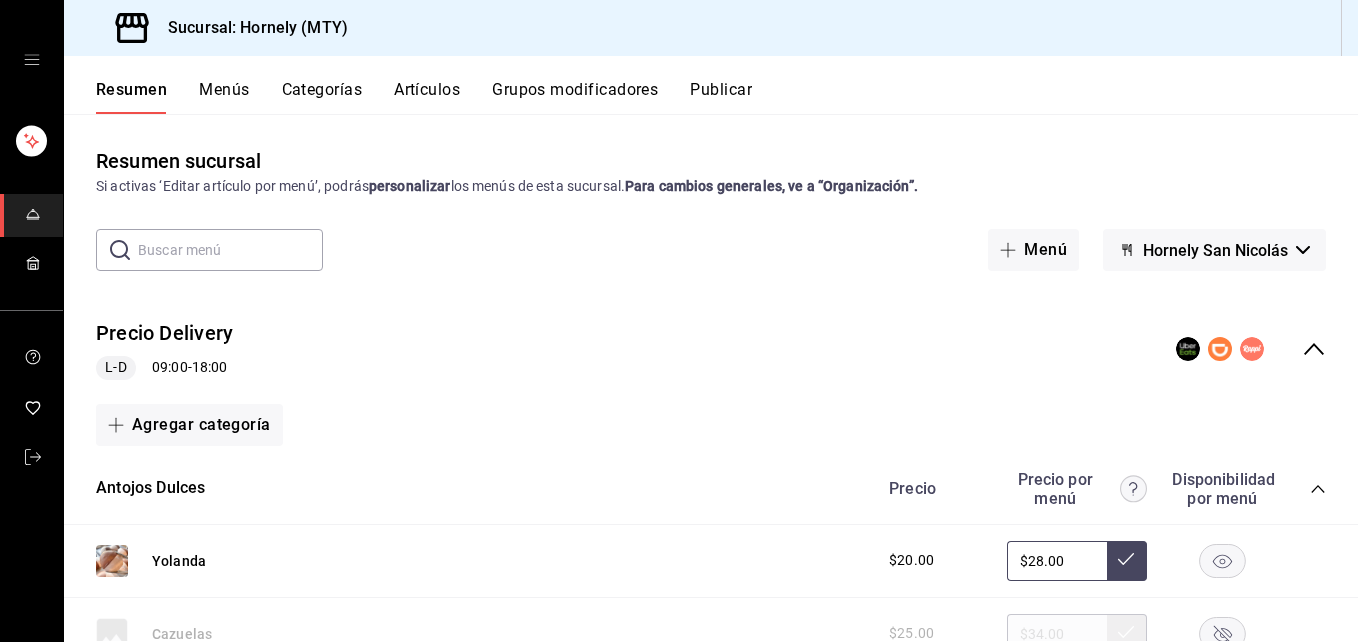 click on "Publicar" at bounding box center [721, 97] 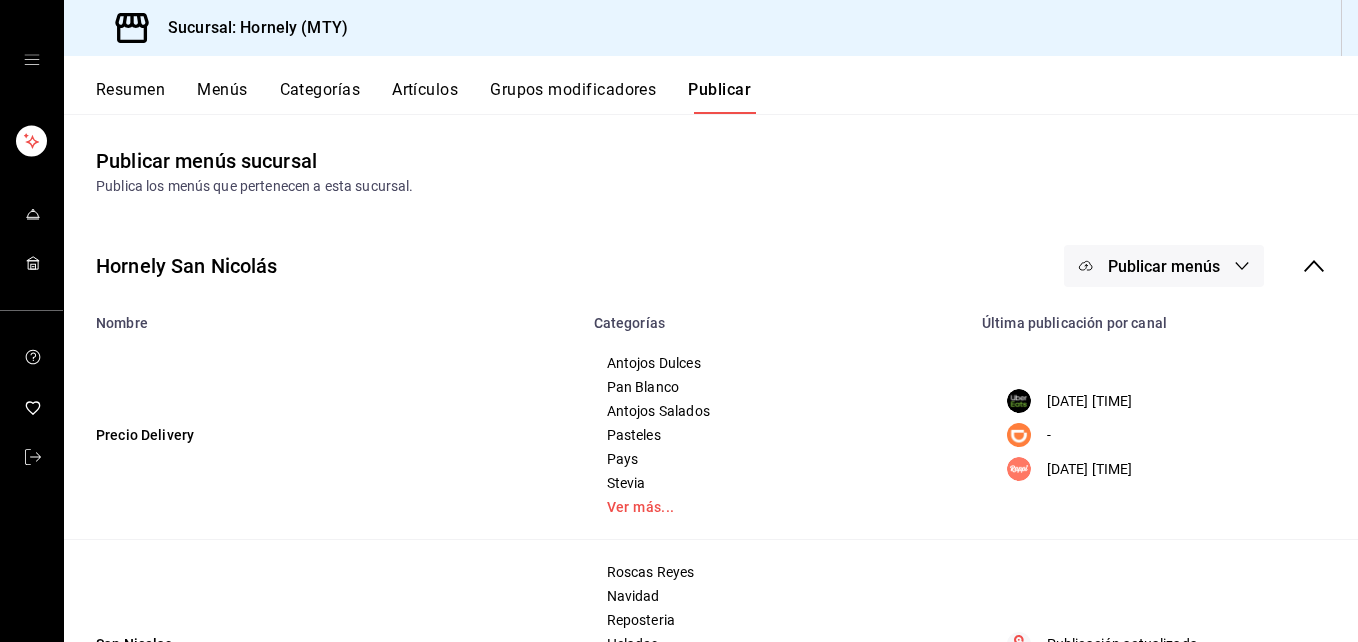 click on "Publicar menús" at bounding box center [1164, 266] 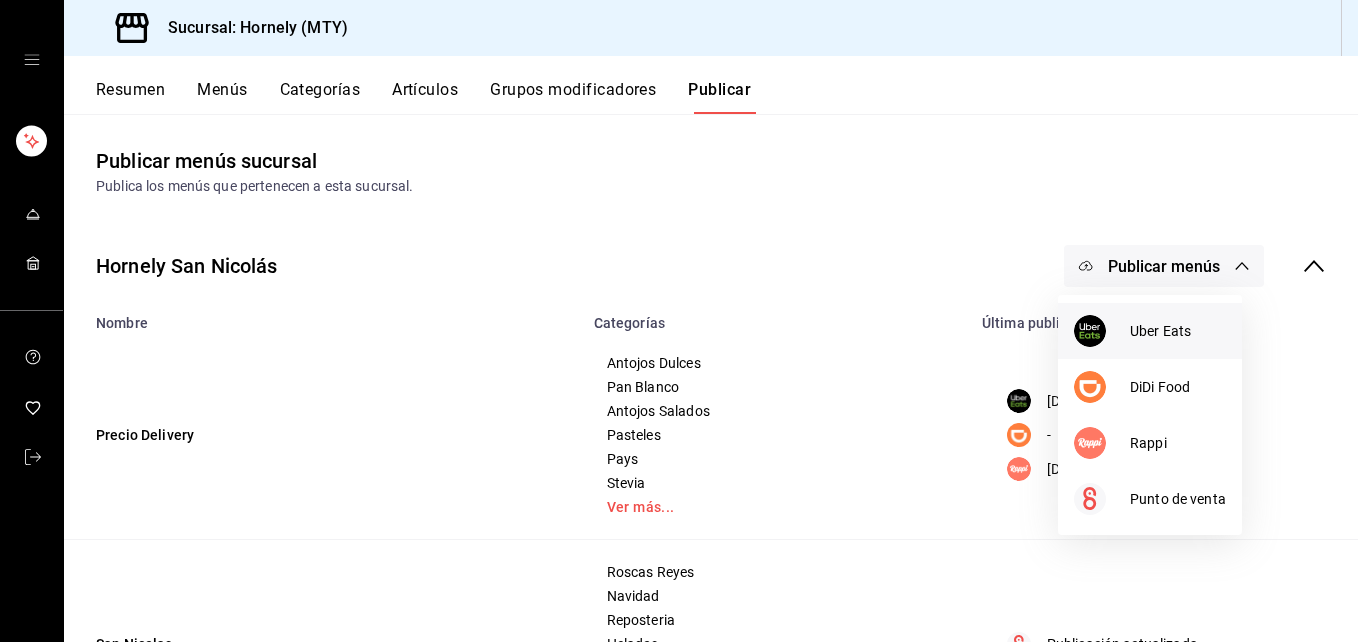 click at bounding box center [1090, 331] 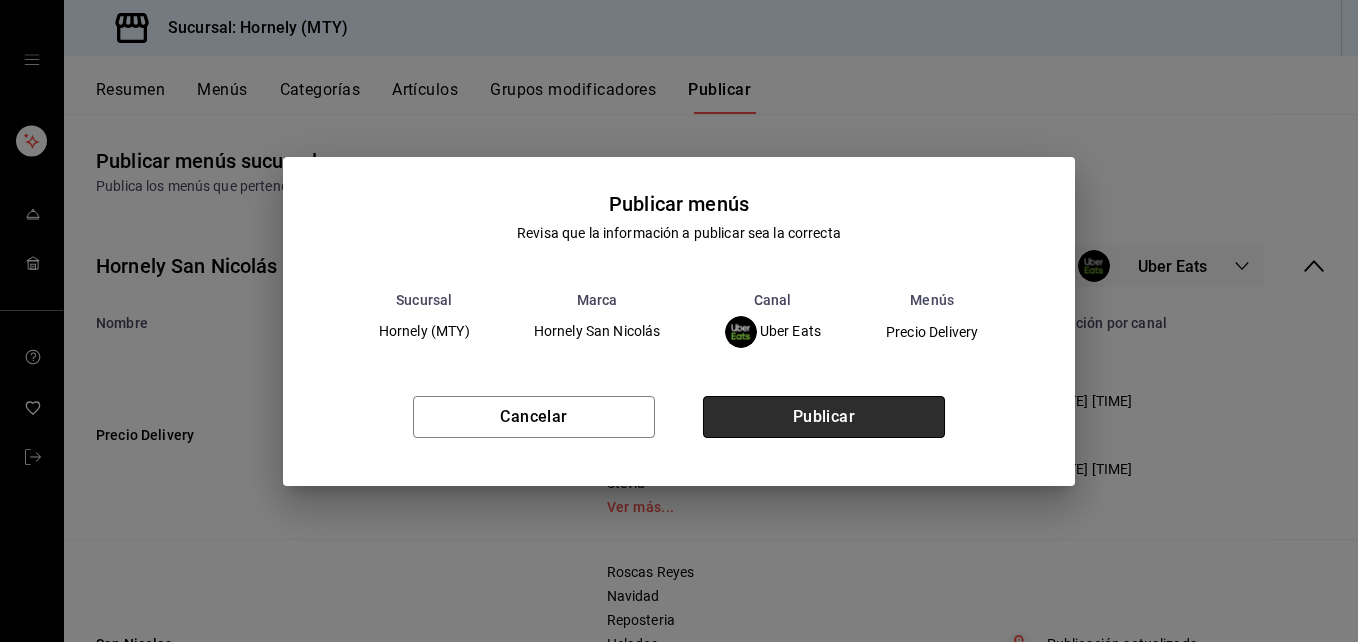 click on "Publicar" at bounding box center [824, 417] 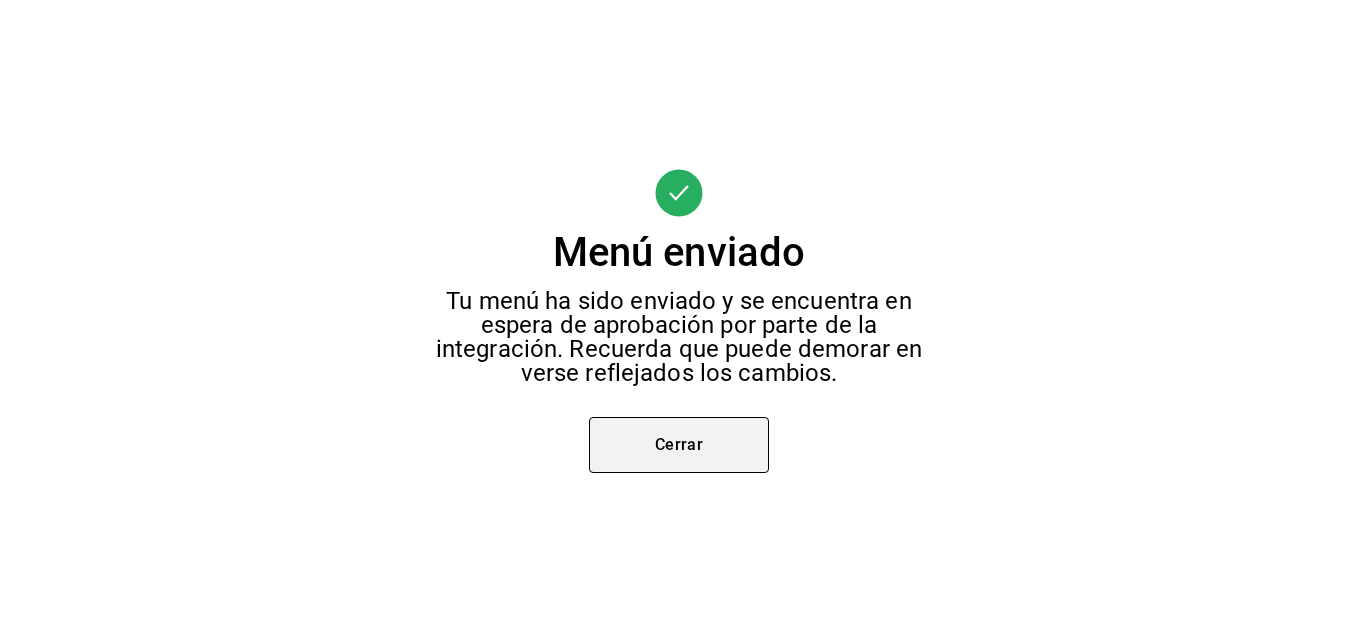 click on "Cerrar" at bounding box center [679, 445] 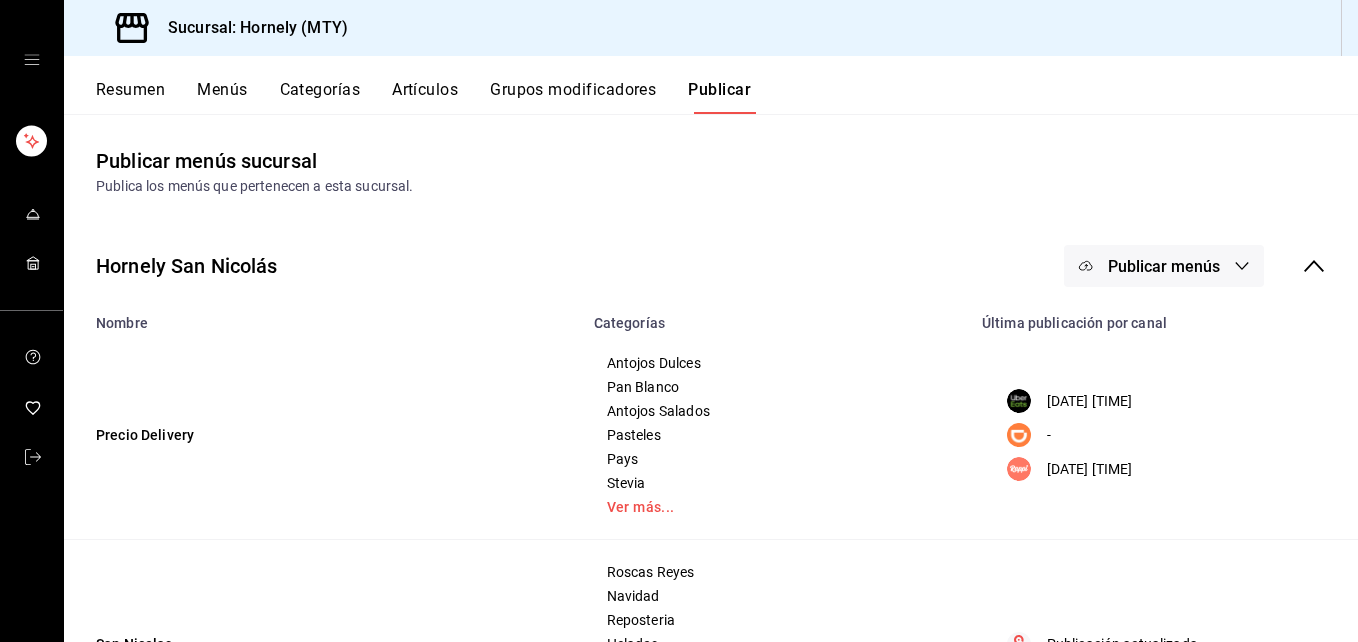 click on "Publicar menús" at bounding box center (1164, 266) 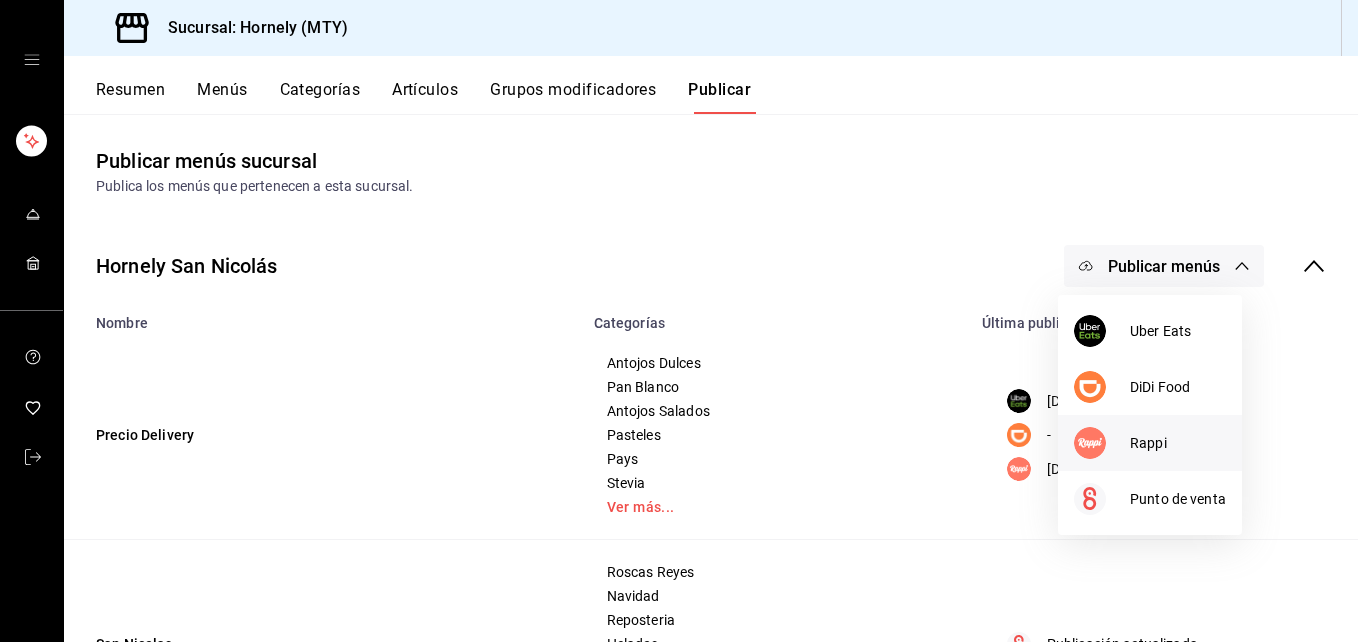 click at bounding box center [1090, 443] 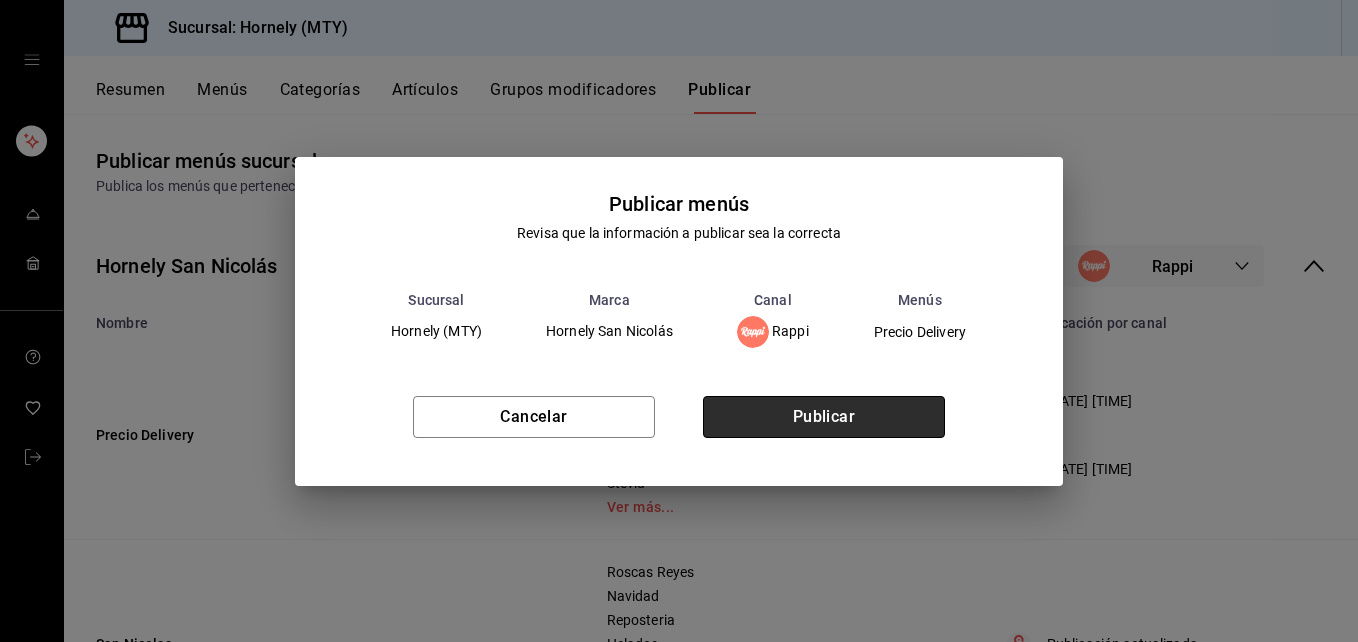 click on "Publicar" at bounding box center [824, 417] 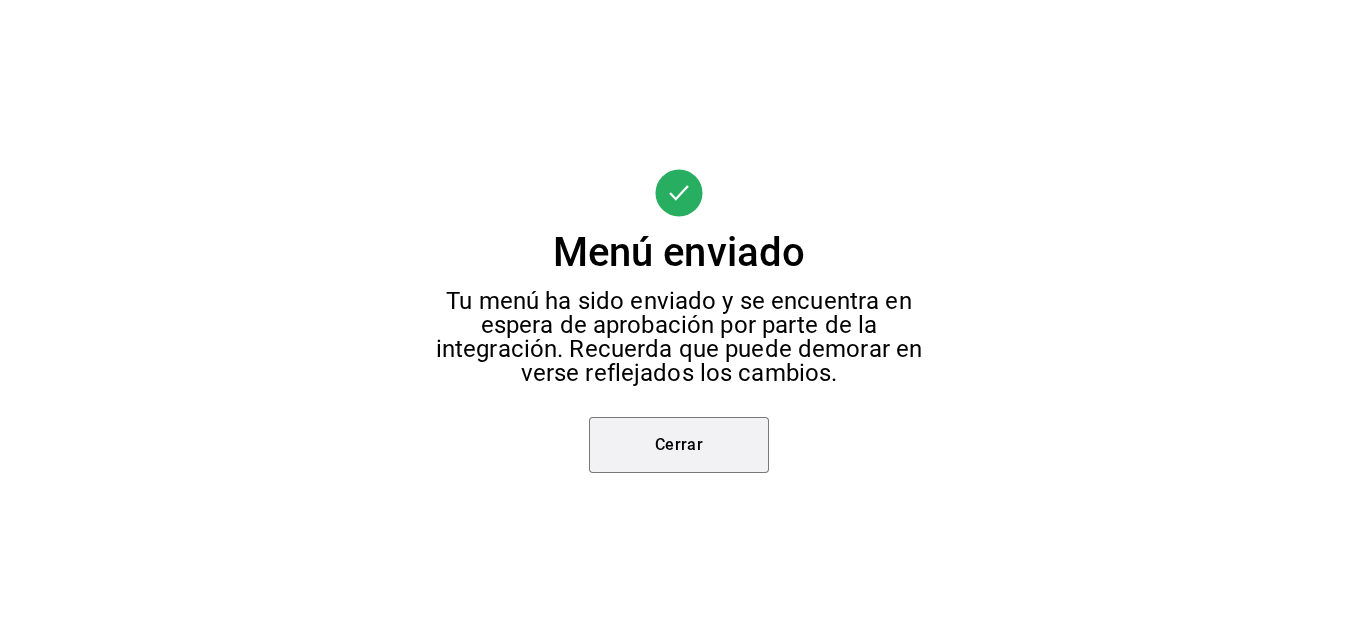 click on "Cerrar" at bounding box center (679, 445) 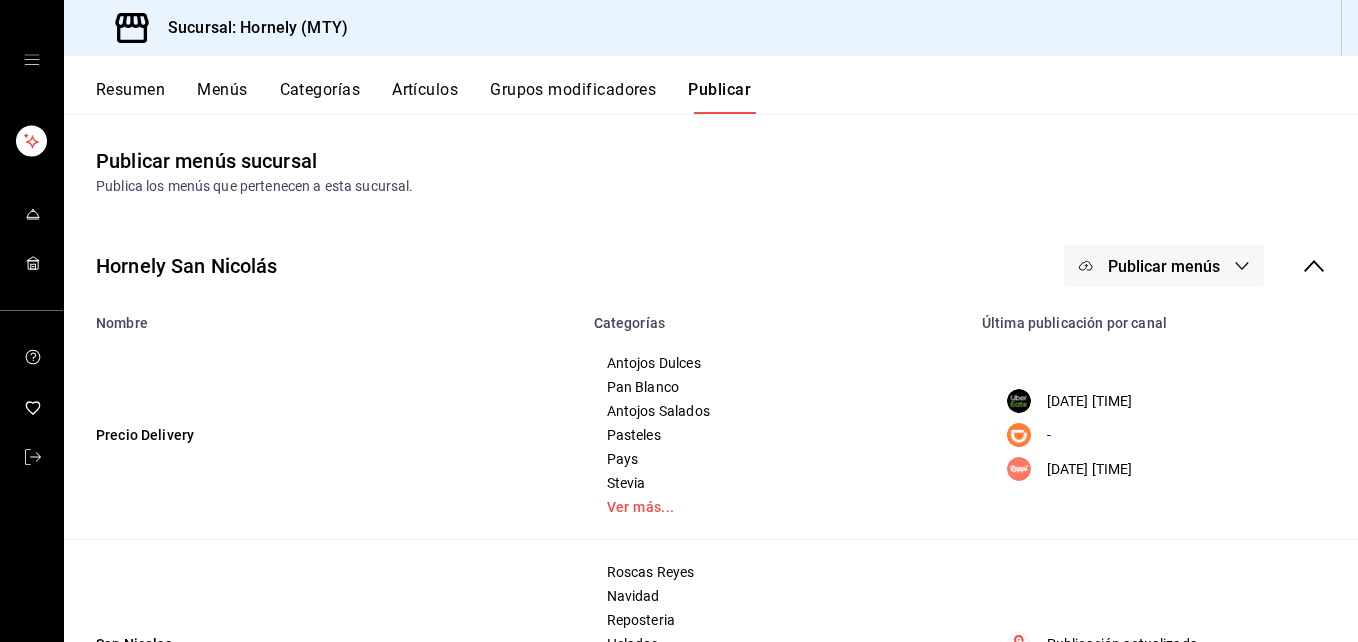 click 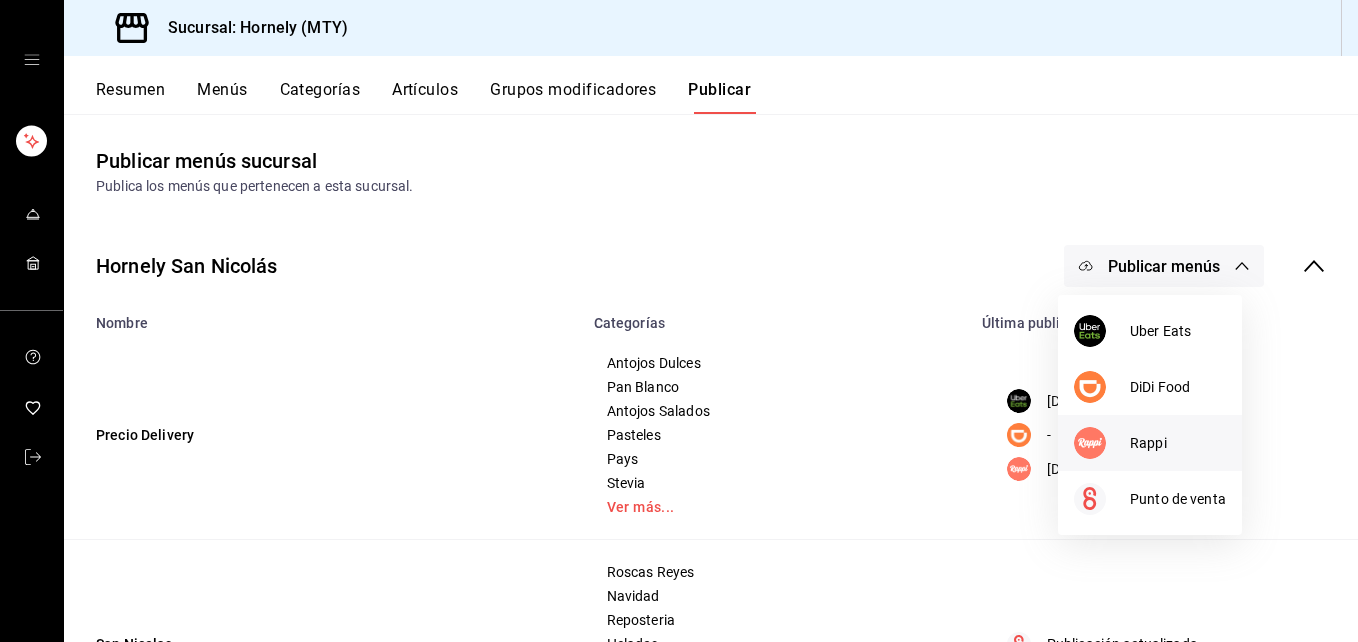 click at bounding box center [1090, 443] 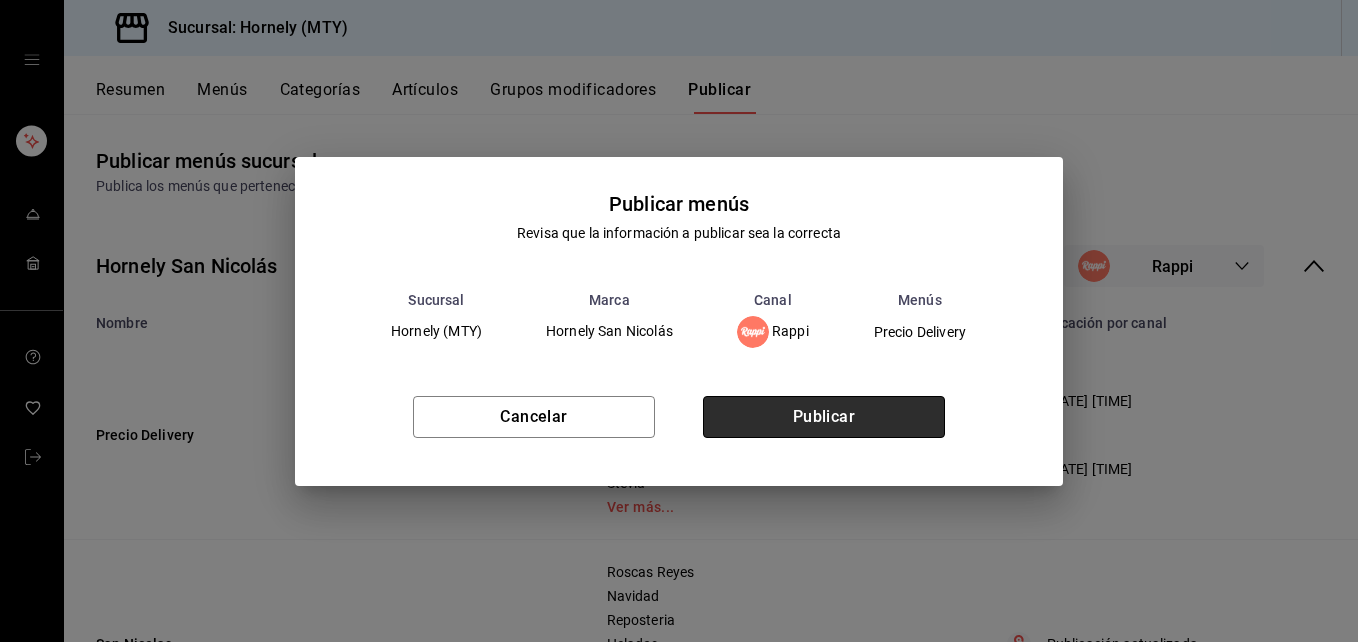 click on "Publicar" at bounding box center (824, 417) 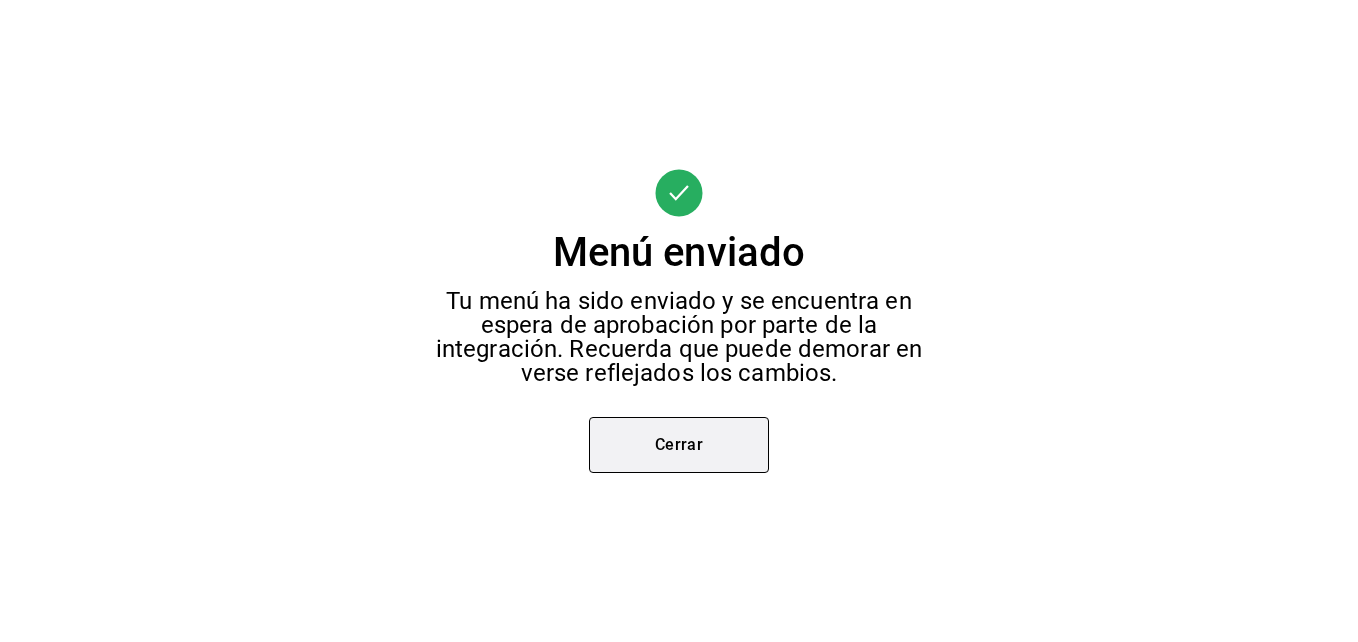 click on "Cerrar" at bounding box center [679, 445] 